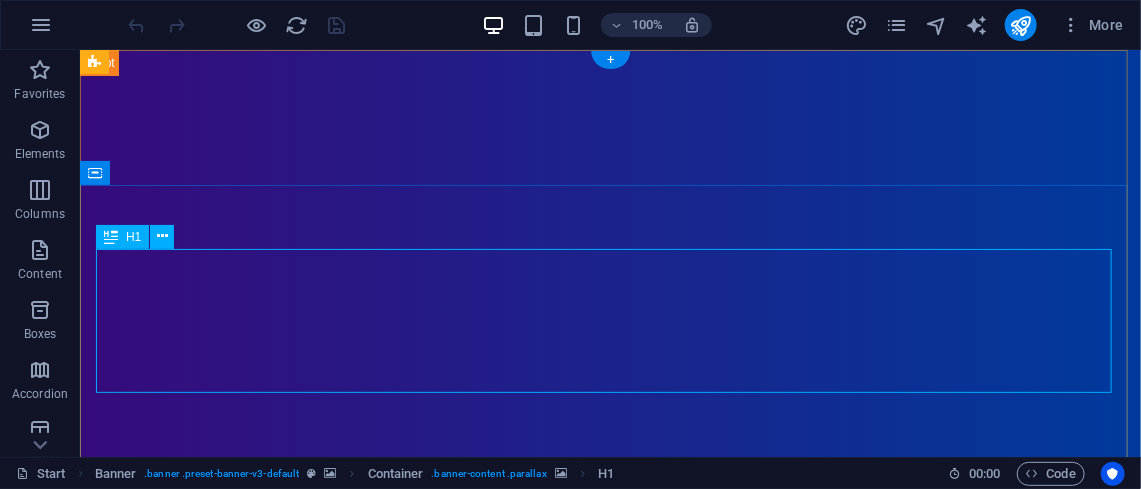 scroll, scrollTop: 0, scrollLeft: 0, axis: both 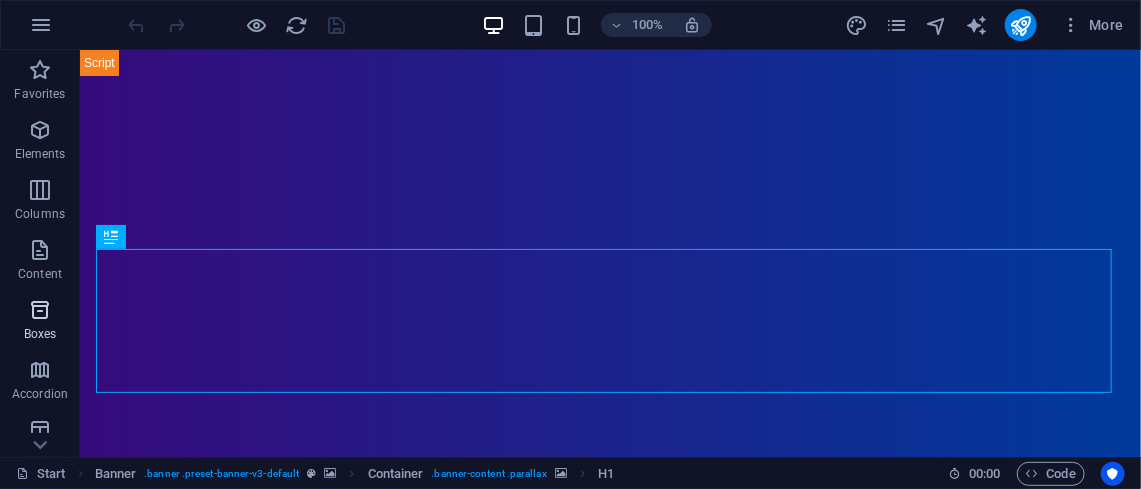 click on "Boxes" at bounding box center [40, 334] 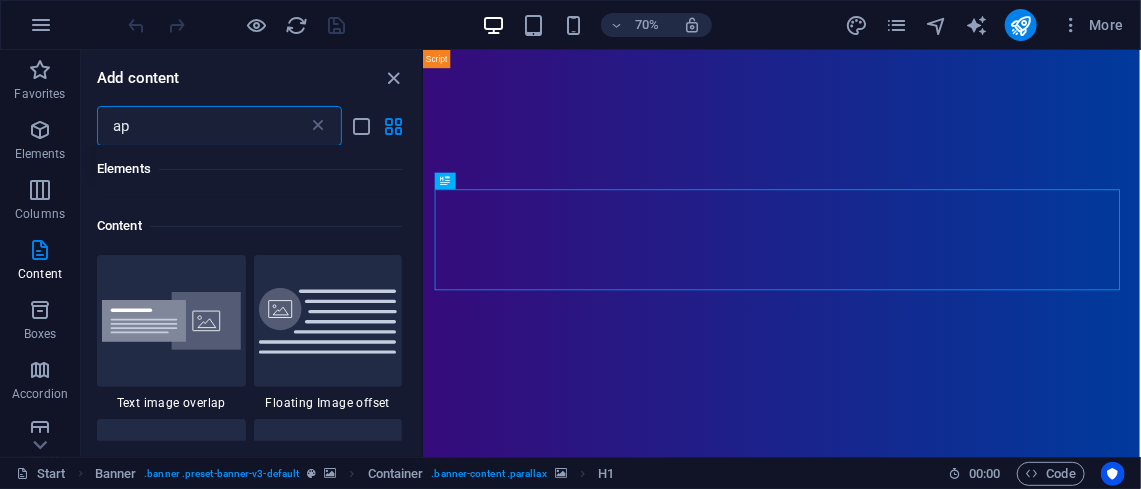 scroll, scrollTop: 121, scrollLeft: 0, axis: vertical 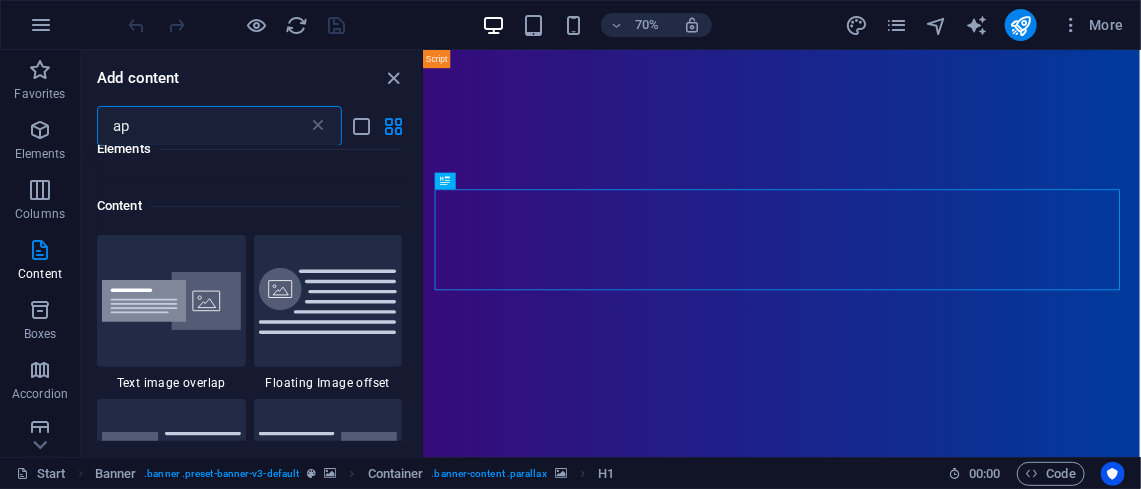 click on "ap" at bounding box center (202, 126) 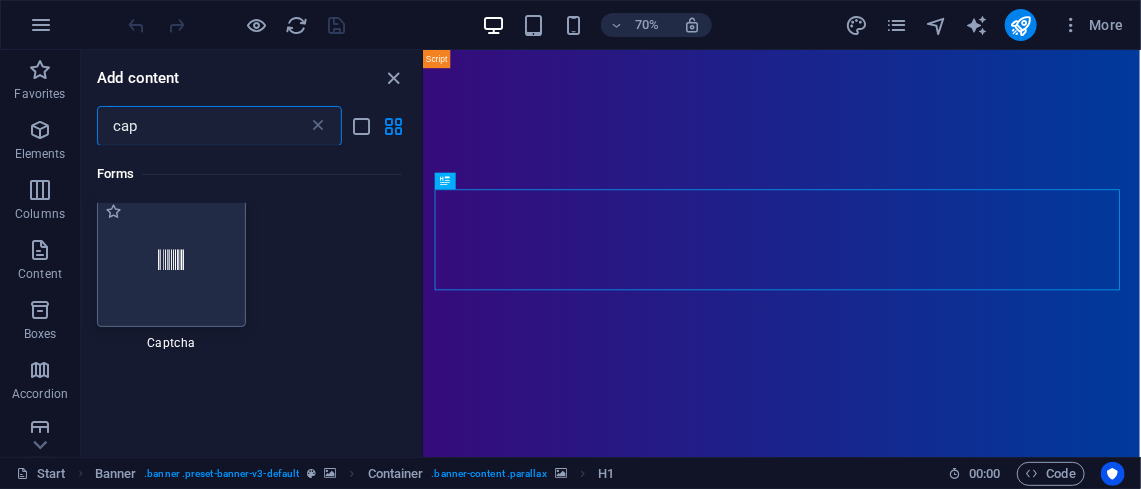 scroll, scrollTop: 199, scrollLeft: 0, axis: vertical 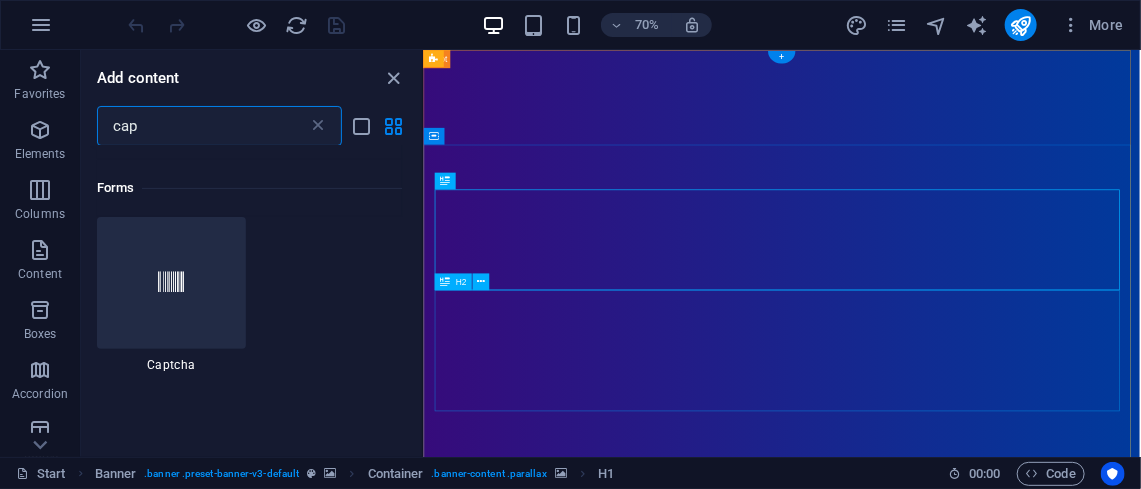 type on "cap" 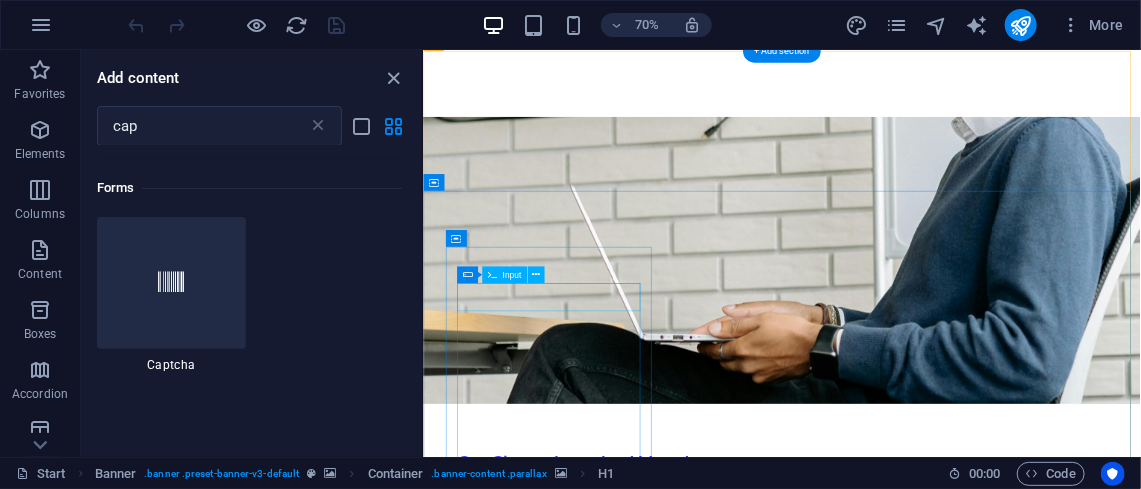 scroll, scrollTop: 6527, scrollLeft: 0, axis: vertical 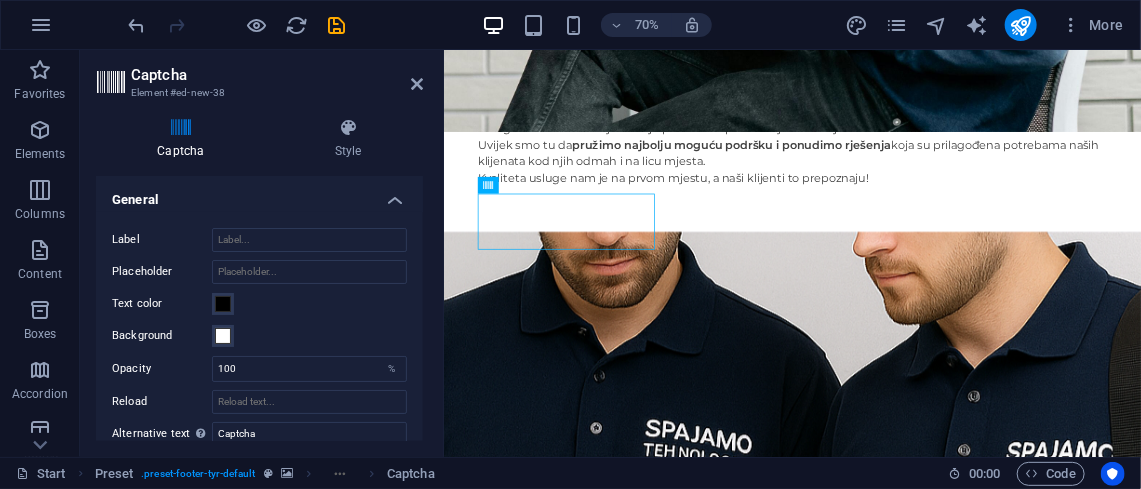 click on "General" at bounding box center [259, 194] 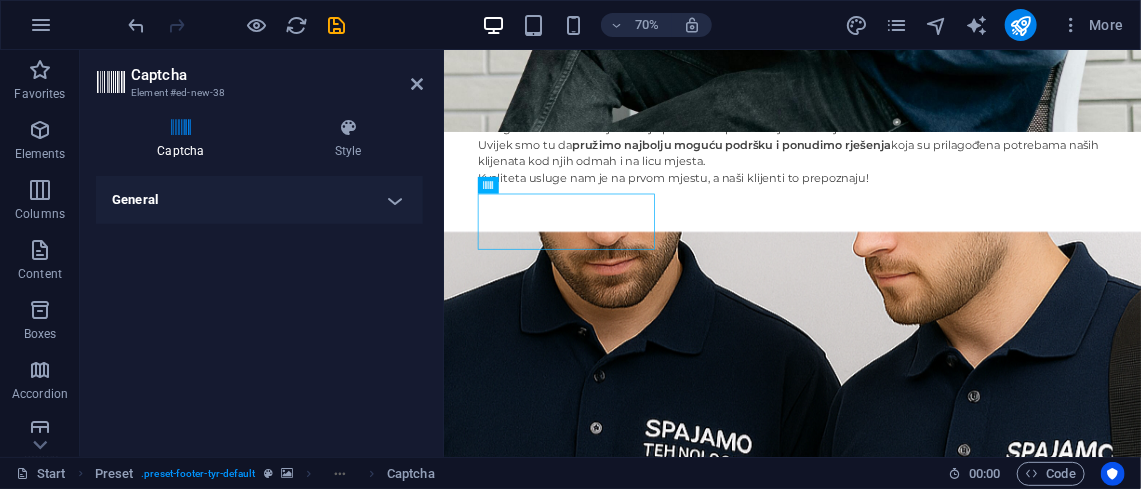 click at bounding box center [181, 128] 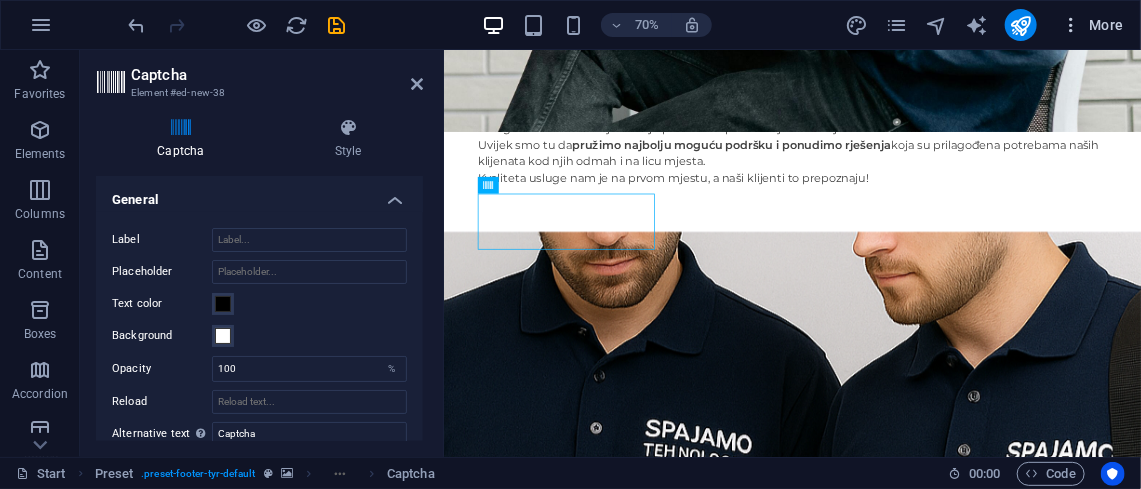 click on "More" at bounding box center (1092, 25) 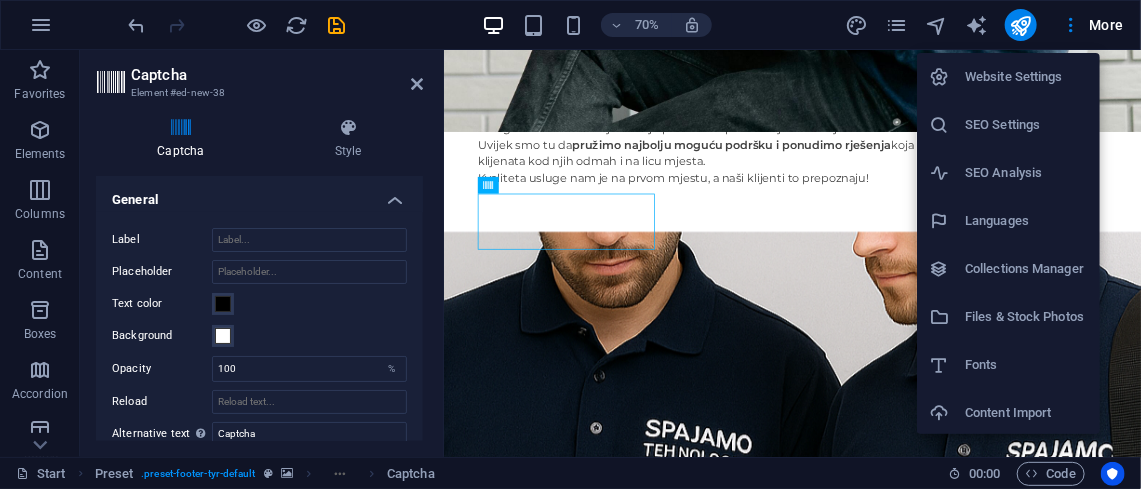 drag, startPoint x: 1083, startPoint y: 124, endPoint x: 1094, endPoint y: 162, distance: 39.56008 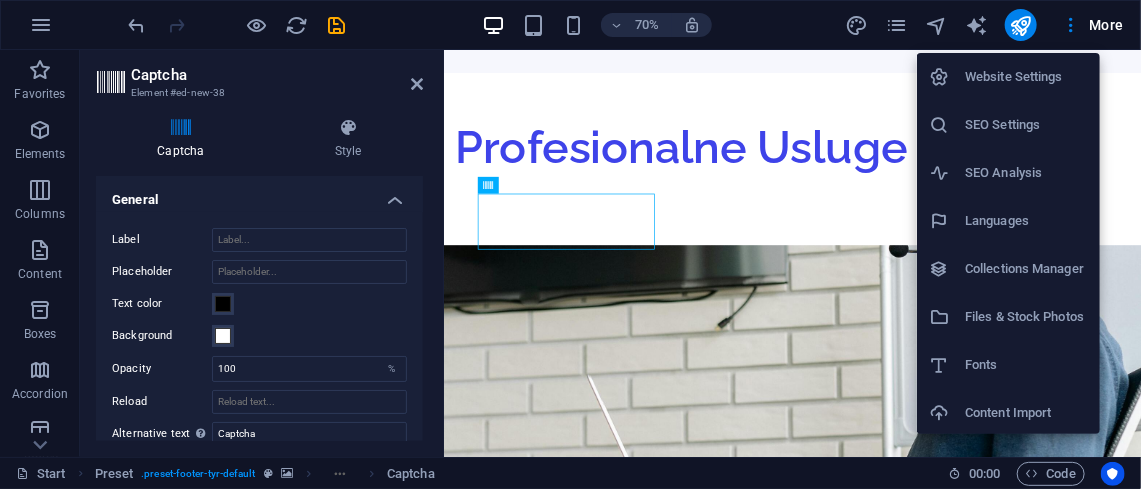 scroll, scrollTop: 6150, scrollLeft: 0, axis: vertical 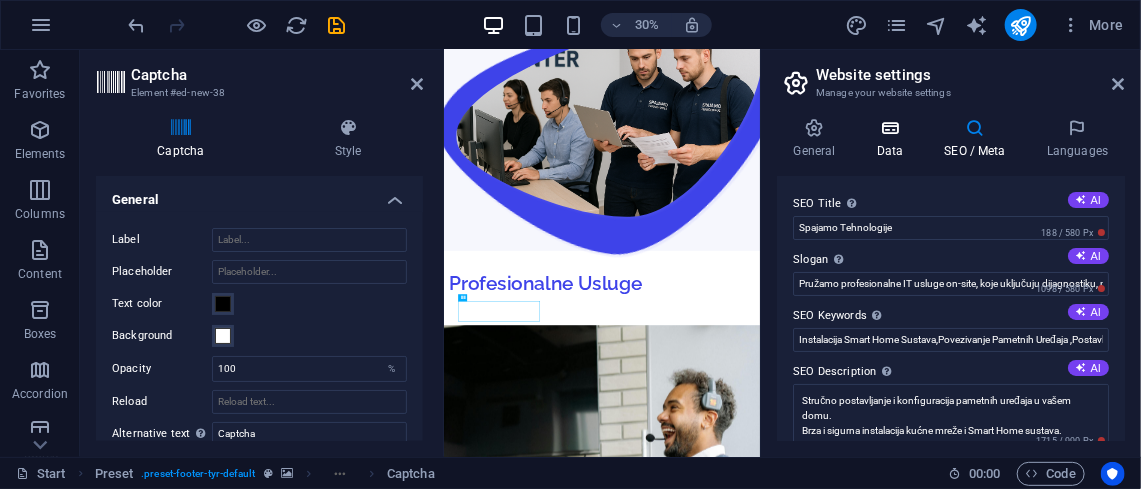 click at bounding box center (890, 128) 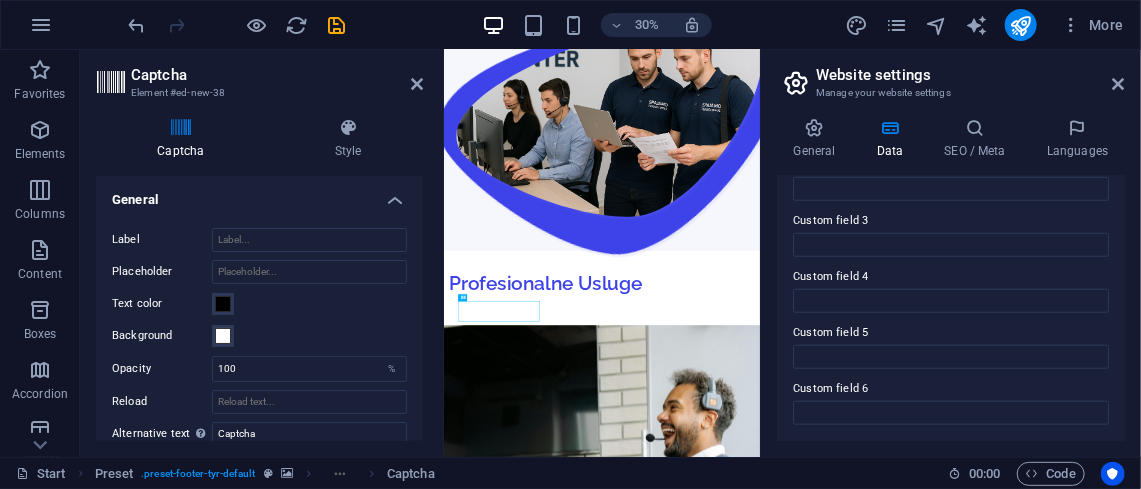scroll, scrollTop: 369, scrollLeft: 0, axis: vertical 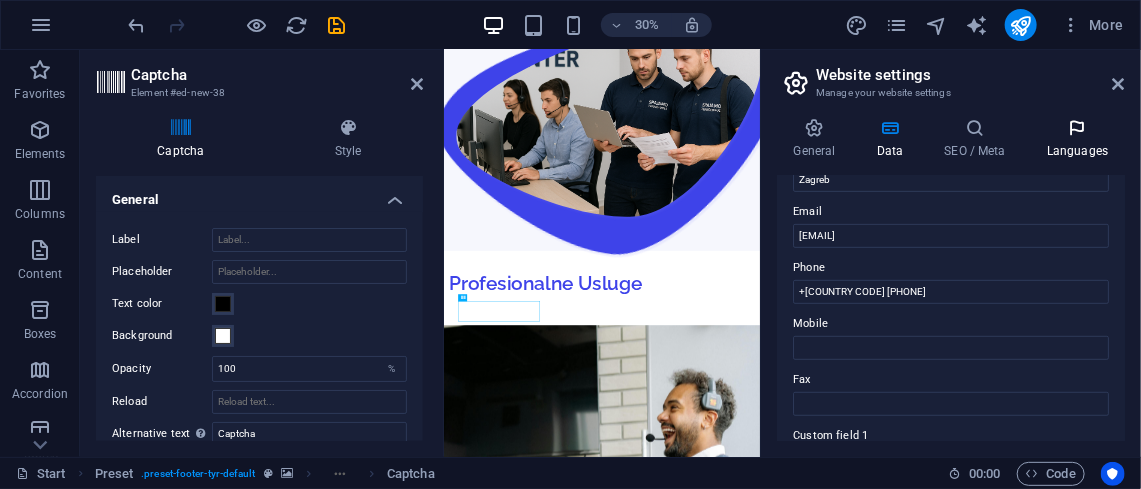 click on "Languages" at bounding box center (1078, 139) 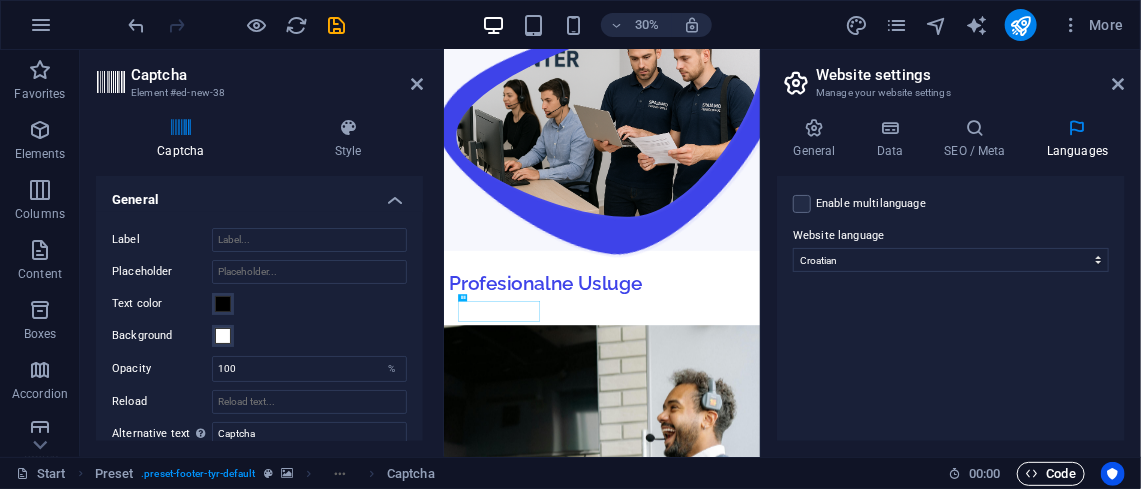 click on "Code" at bounding box center [1051, 474] 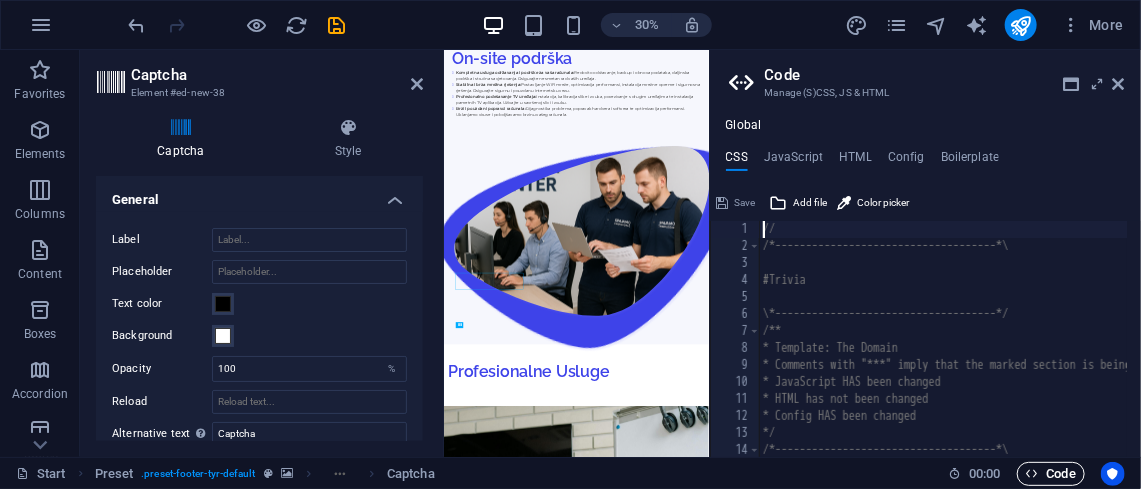scroll, scrollTop: 6099, scrollLeft: 0, axis: vertical 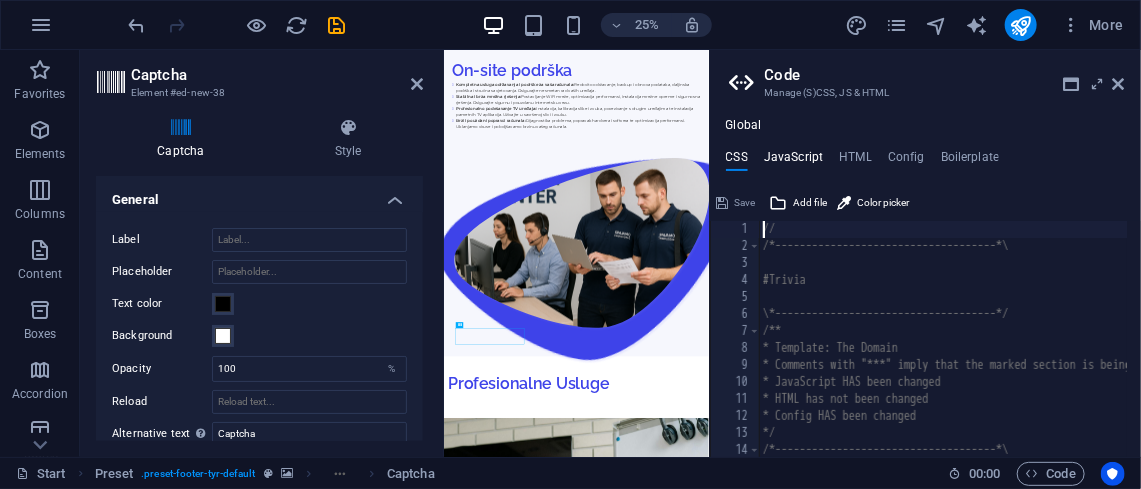 click on "JavaScript" at bounding box center [793, 161] 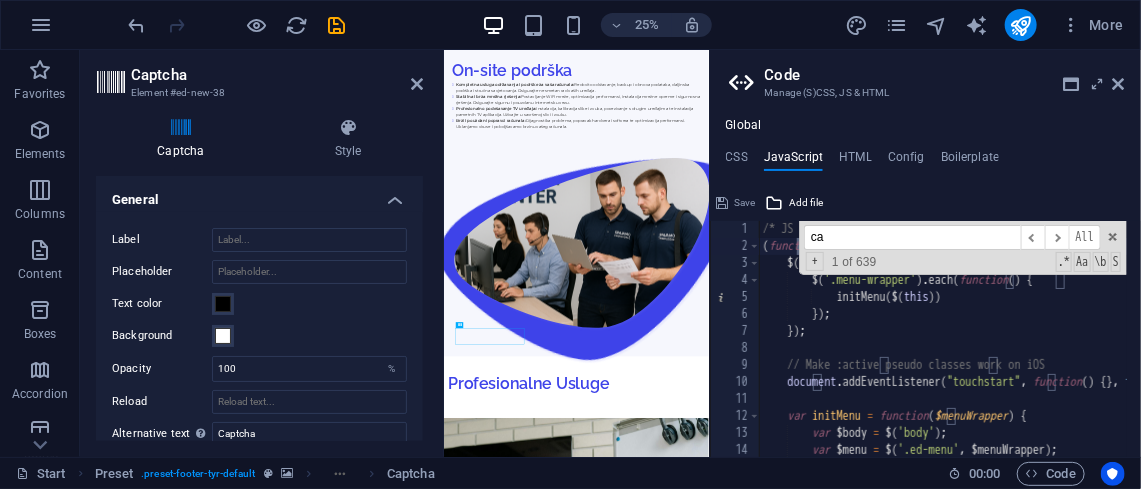 scroll, scrollTop: 453, scrollLeft: 0, axis: vertical 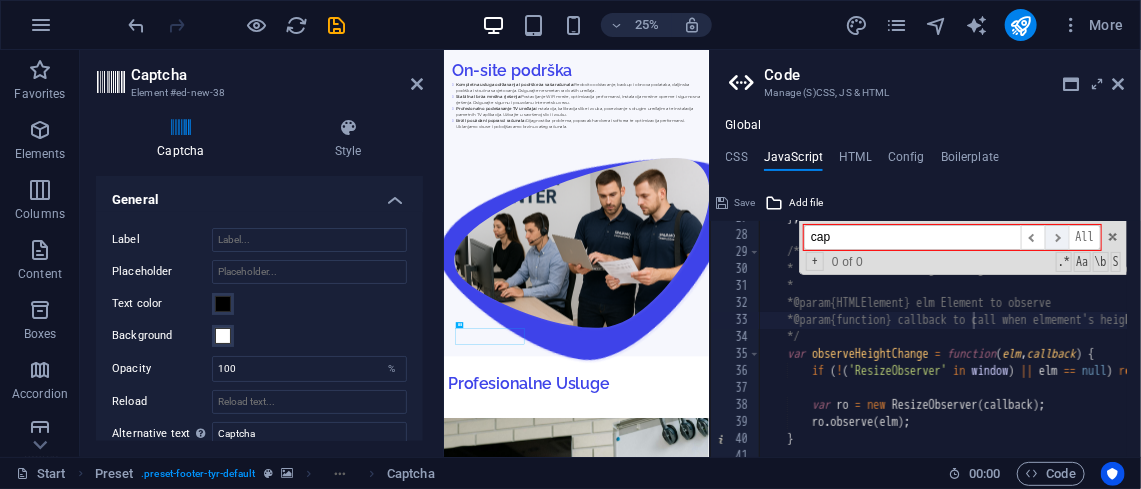 click on "​" at bounding box center (1057, 237) 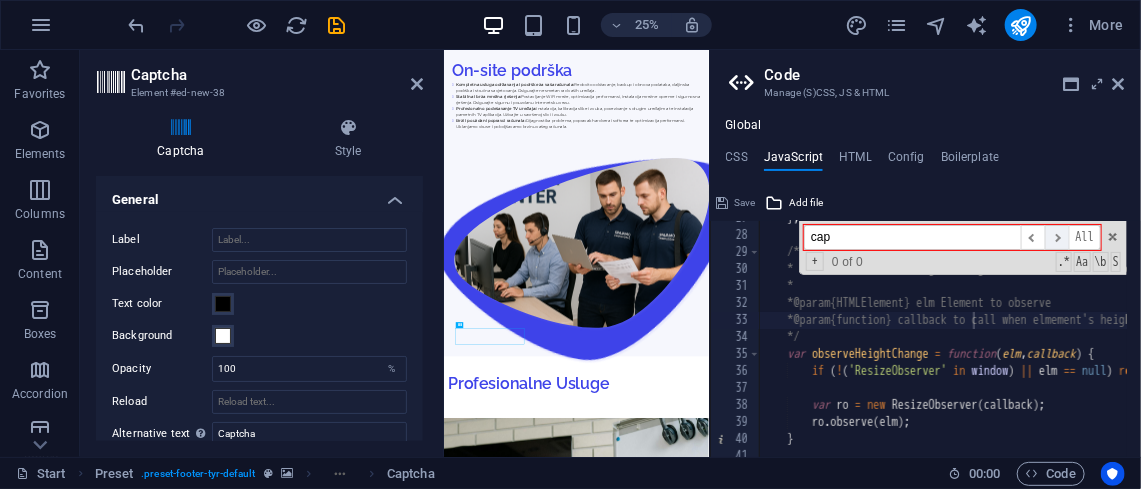 click on "​" at bounding box center (1057, 237) 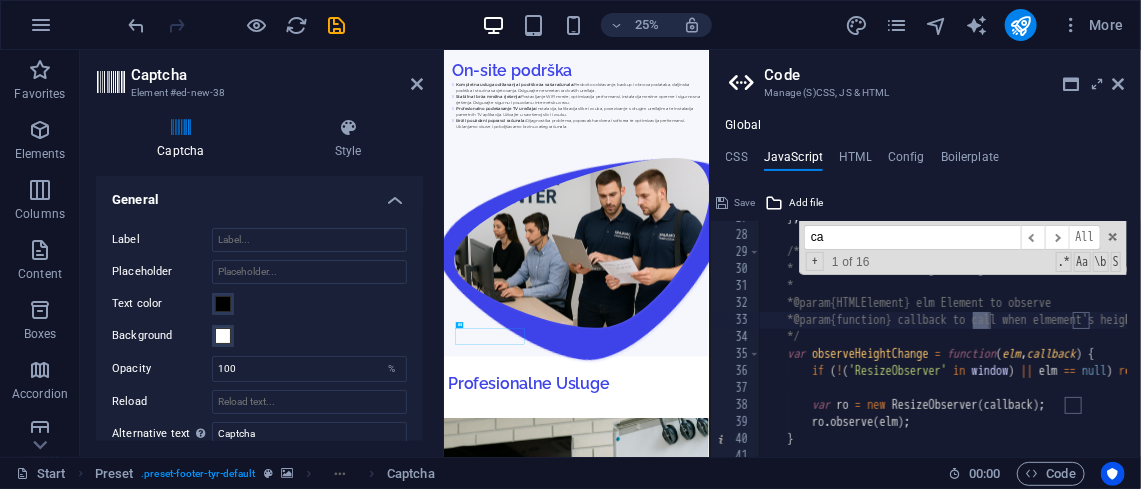 type on "c" 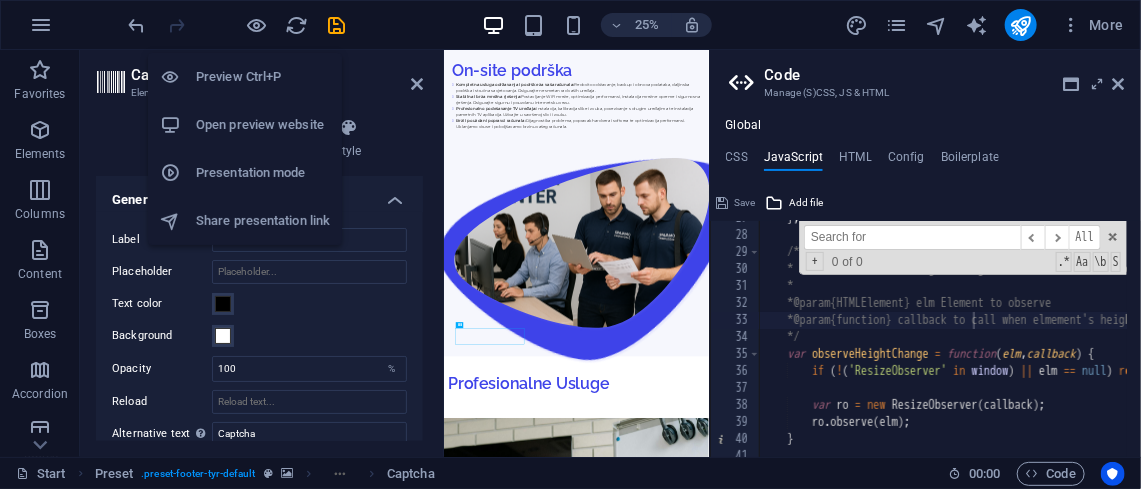 click on "Open preview website" at bounding box center [263, 125] 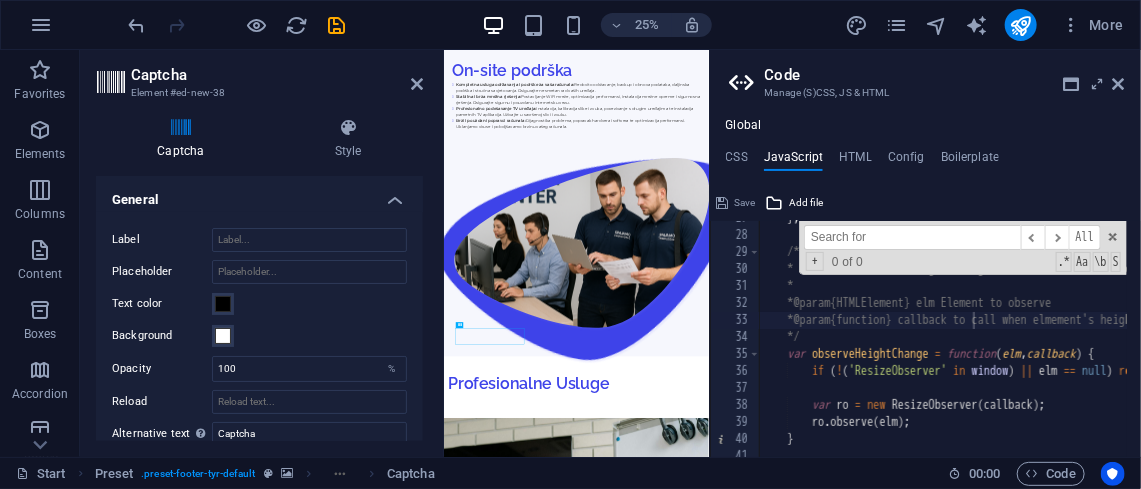 click at bounding box center (912, 237) 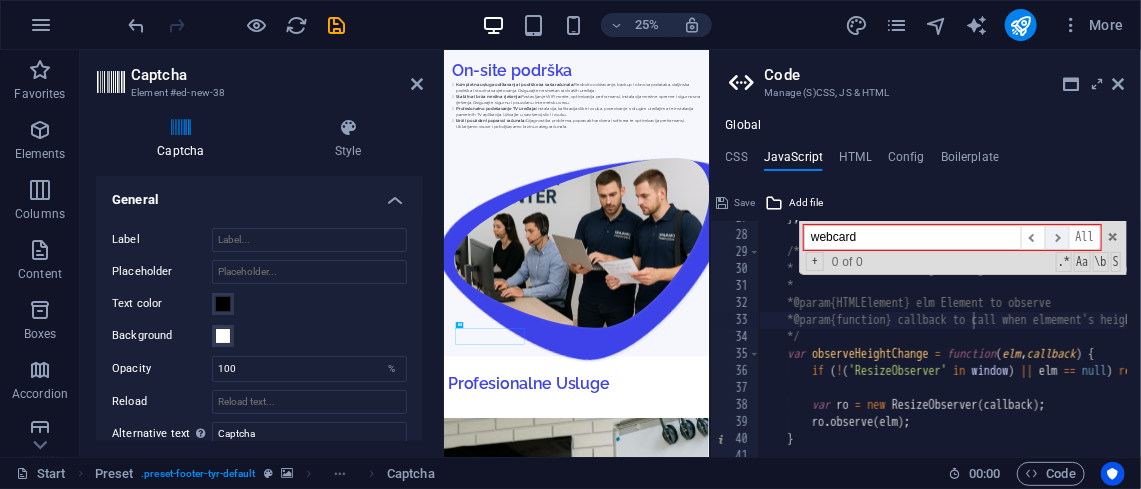 type on "webcard" 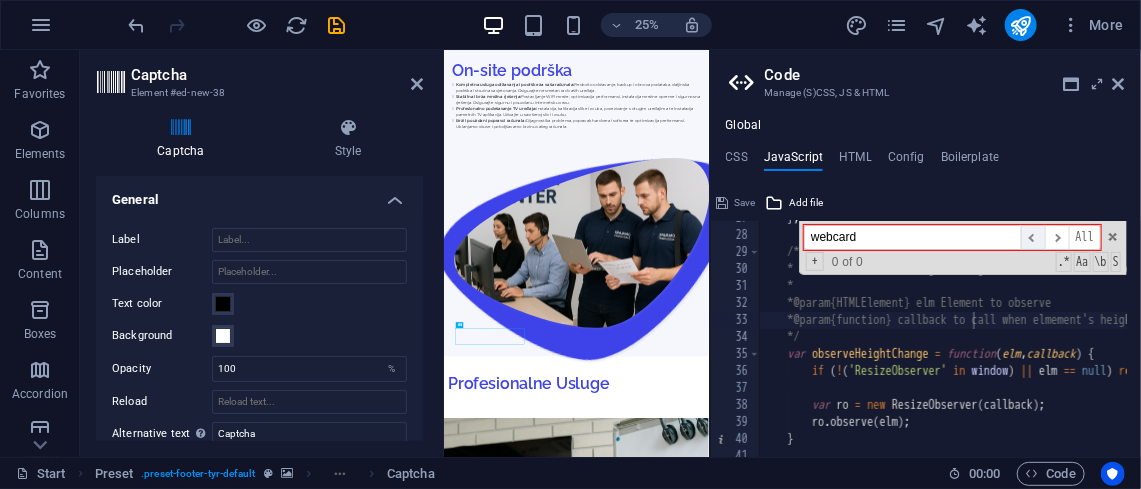 click on "​" at bounding box center (1033, 237) 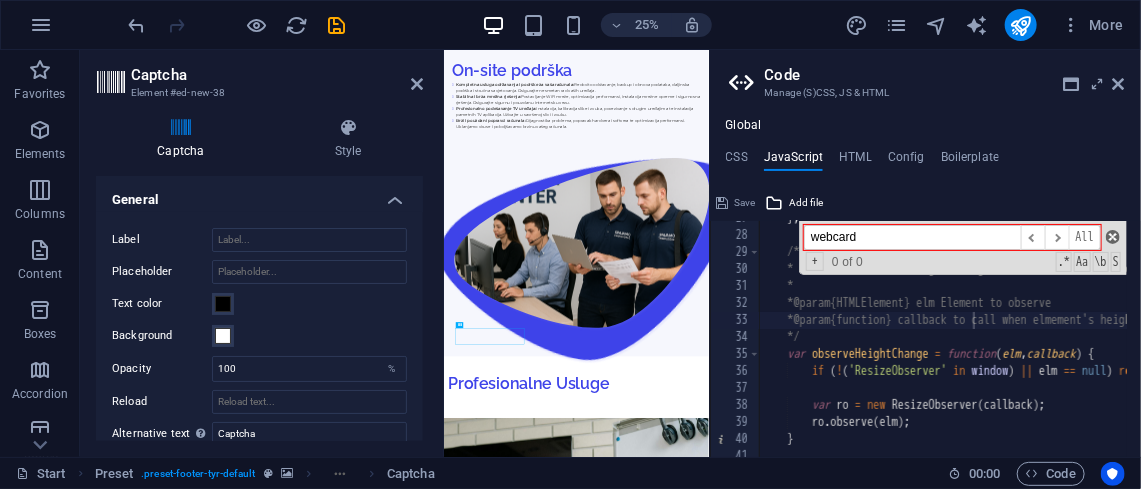 click at bounding box center (1113, 237) 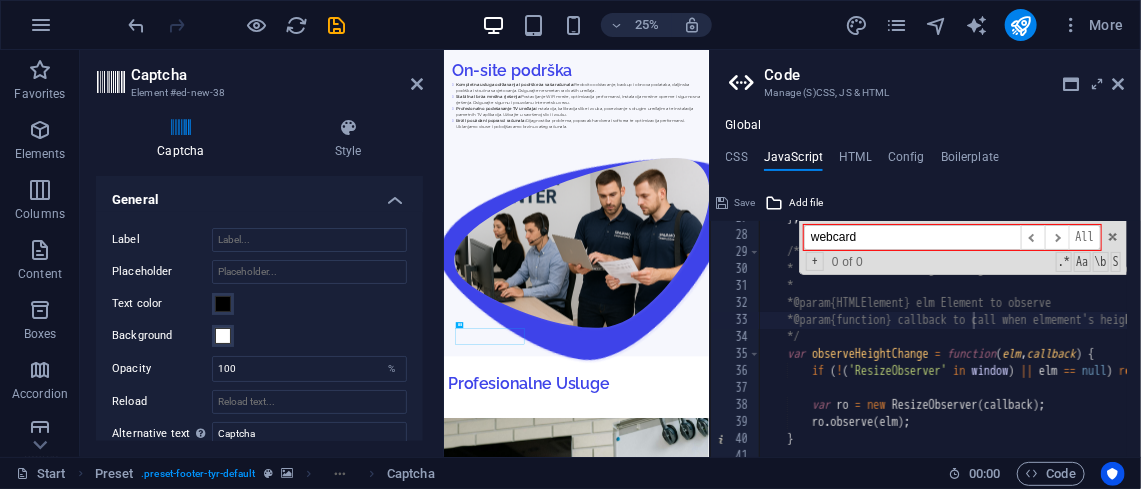 type on "* @param {function} callback to call when elmement's height changed" 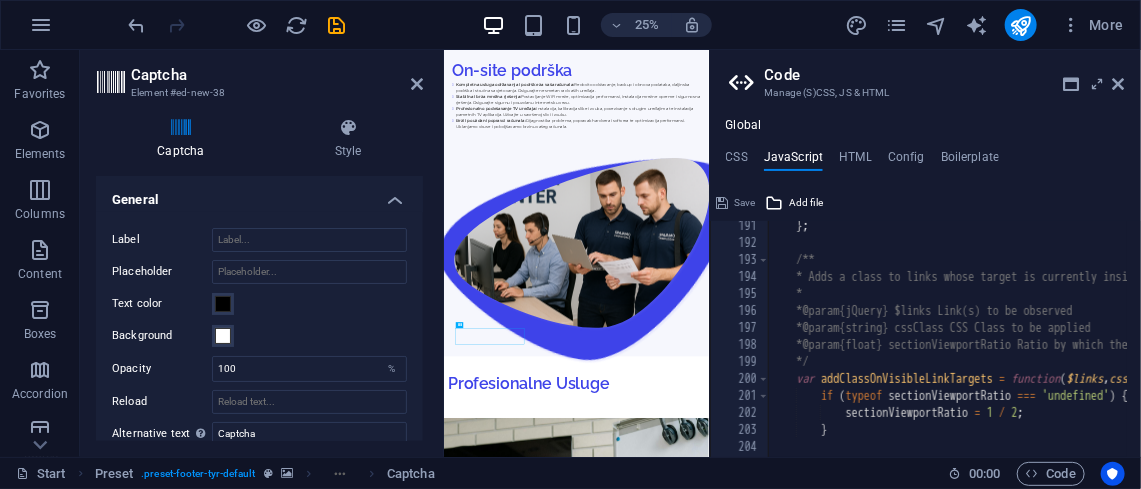 scroll, scrollTop: 3232, scrollLeft: 0, axis: vertical 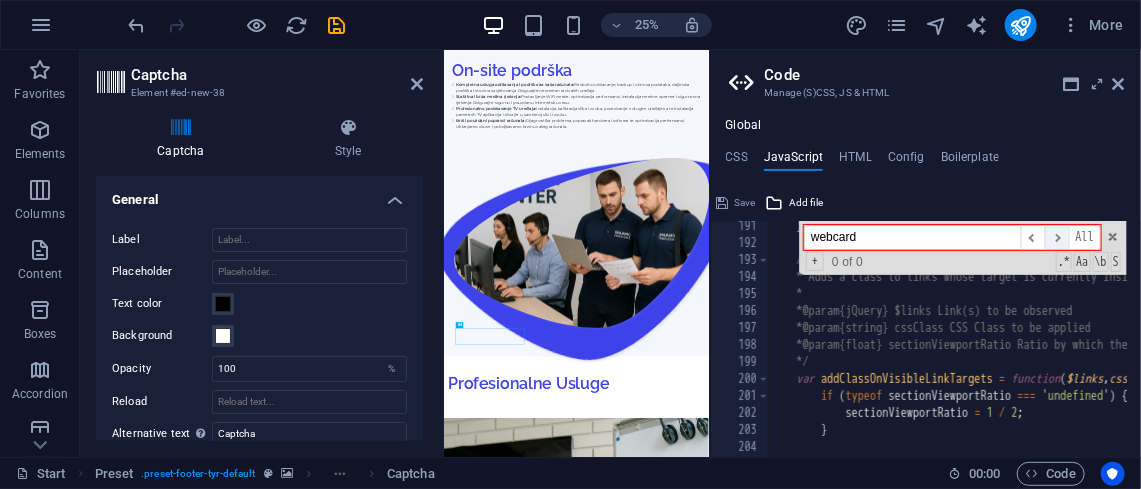 click on "​" at bounding box center [1057, 237] 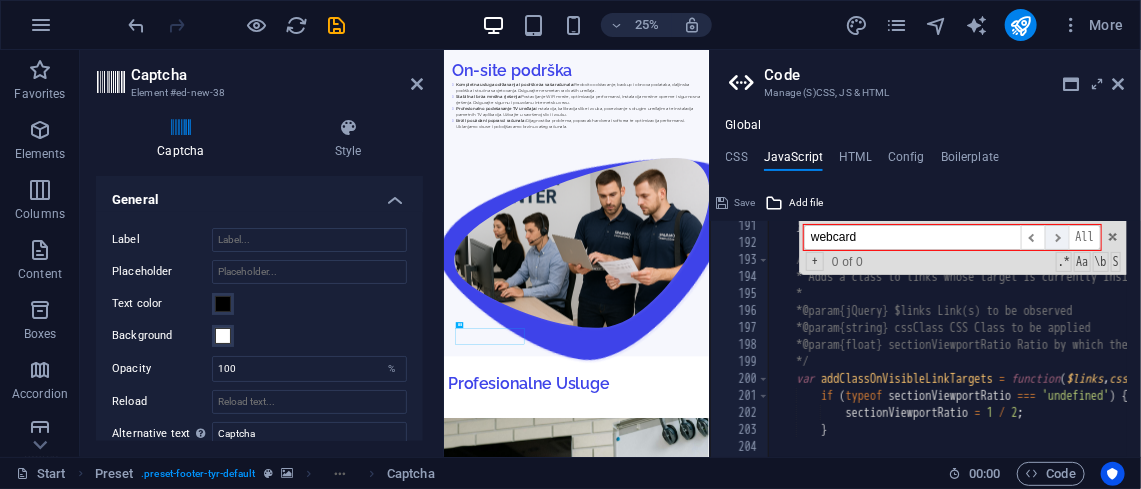 click on "​" at bounding box center [1057, 237] 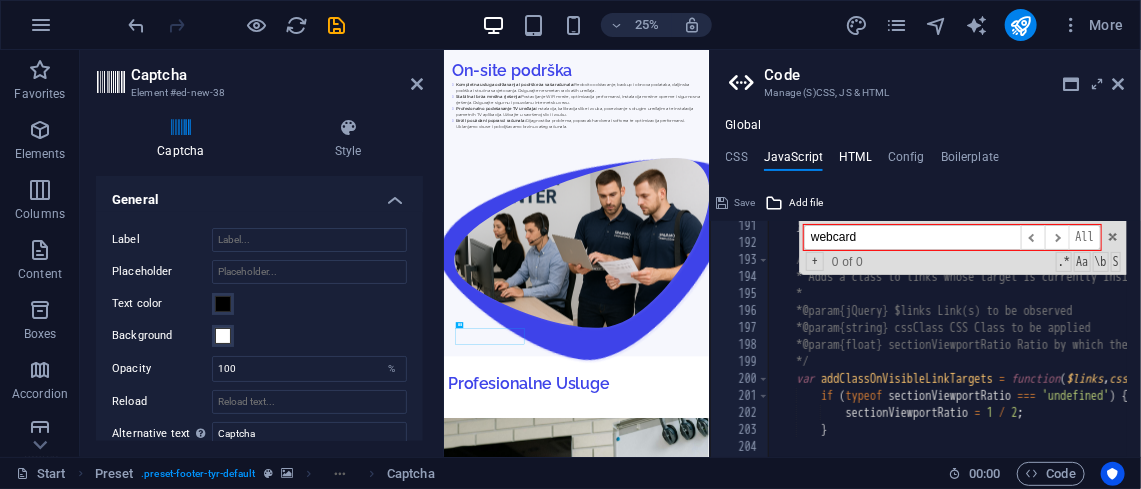 click on "HTML" at bounding box center (855, 161) 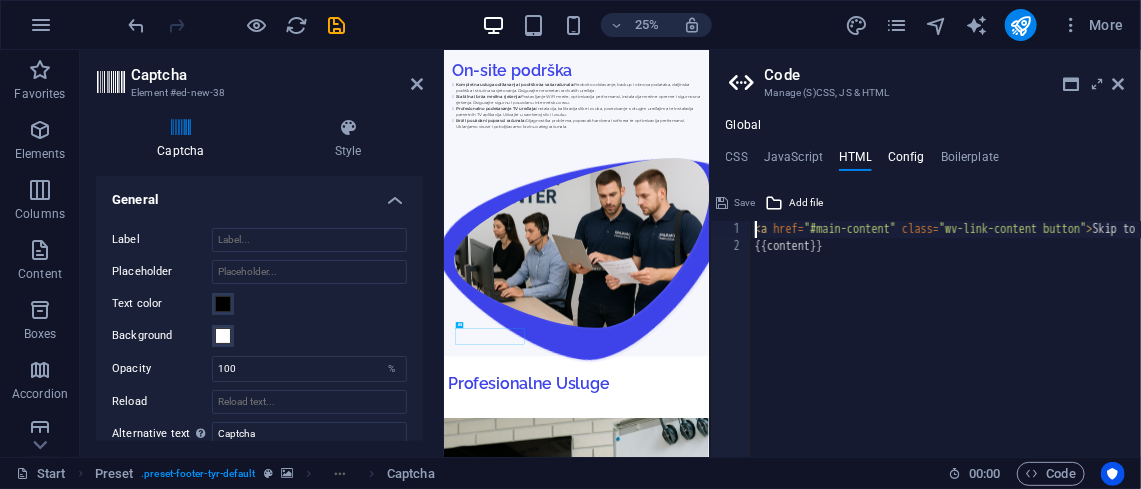 click on "Config" at bounding box center [906, 161] 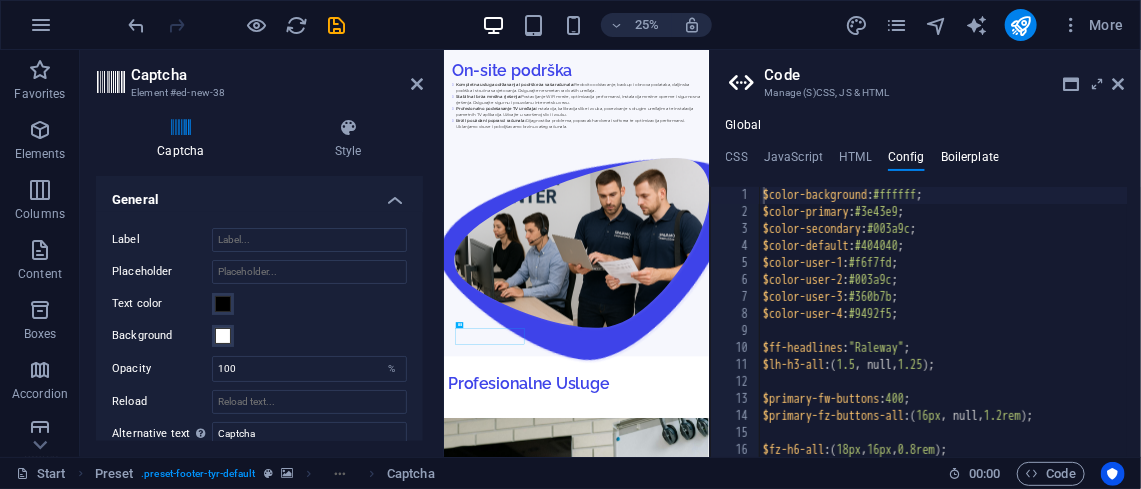 click on "Boilerplate" at bounding box center [970, 161] 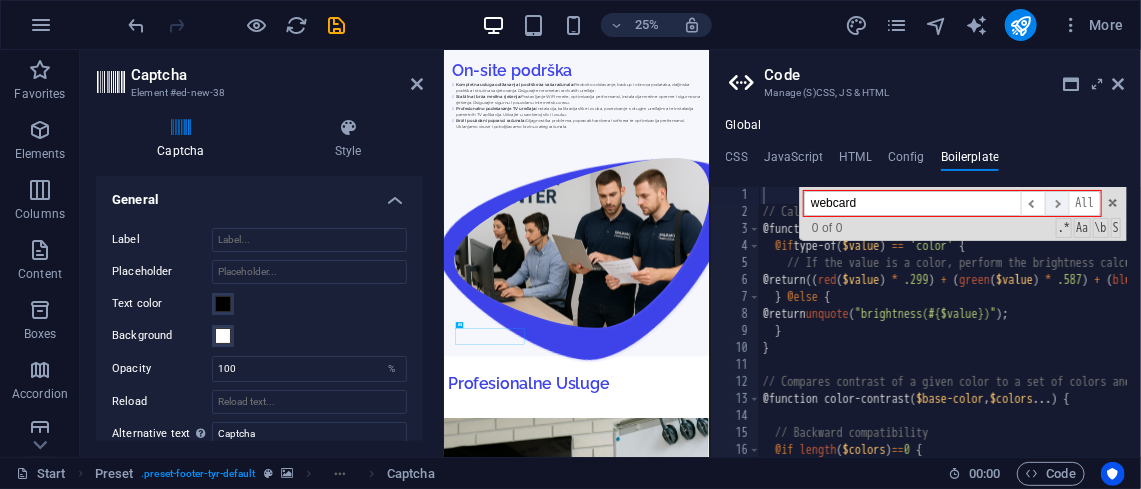 type on "webcard" 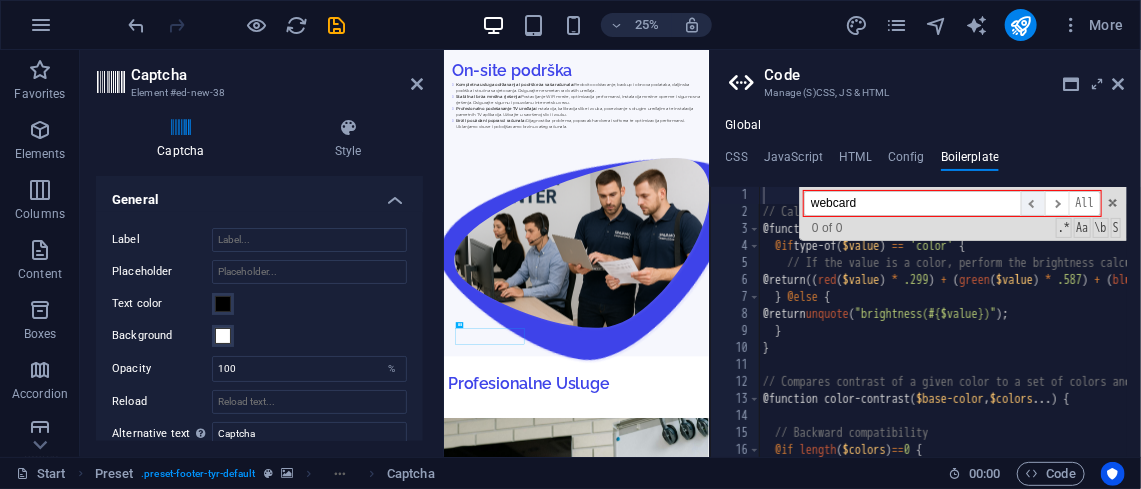 click on "​" at bounding box center [1033, 203] 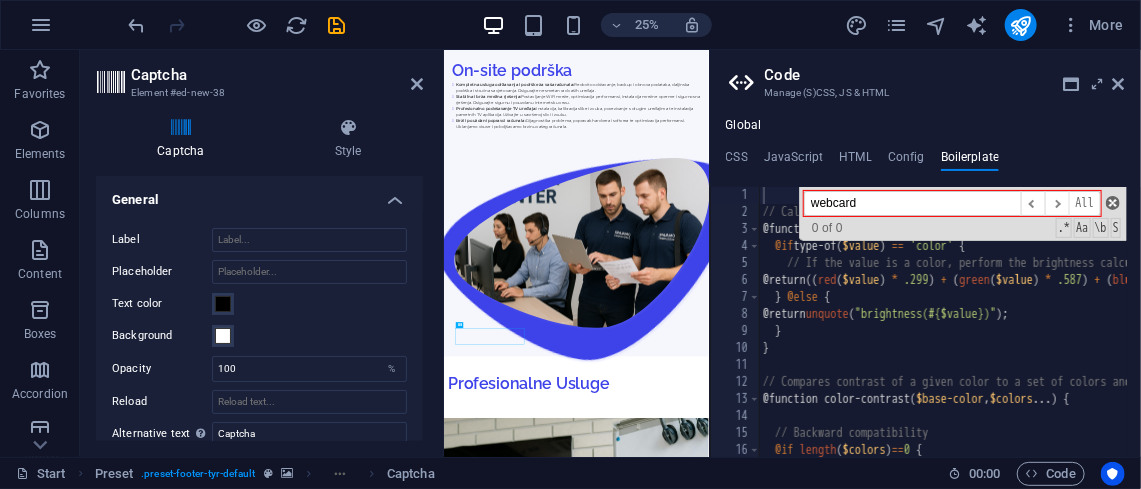 click at bounding box center (1113, 203) 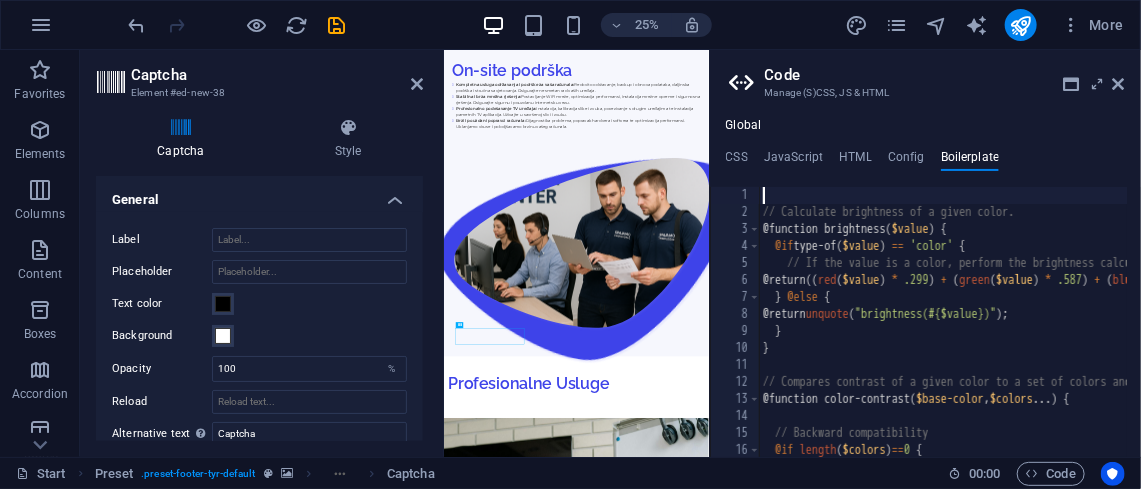 click on "Manage (S)CSS, JS & HTML" at bounding box center [925, 93] 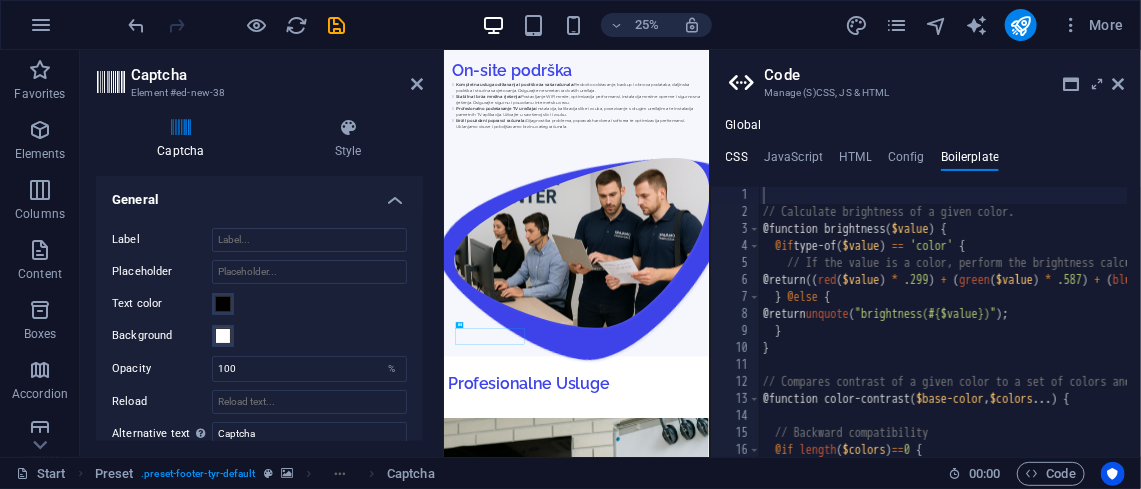 click on "CSS" at bounding box center (737, 161) 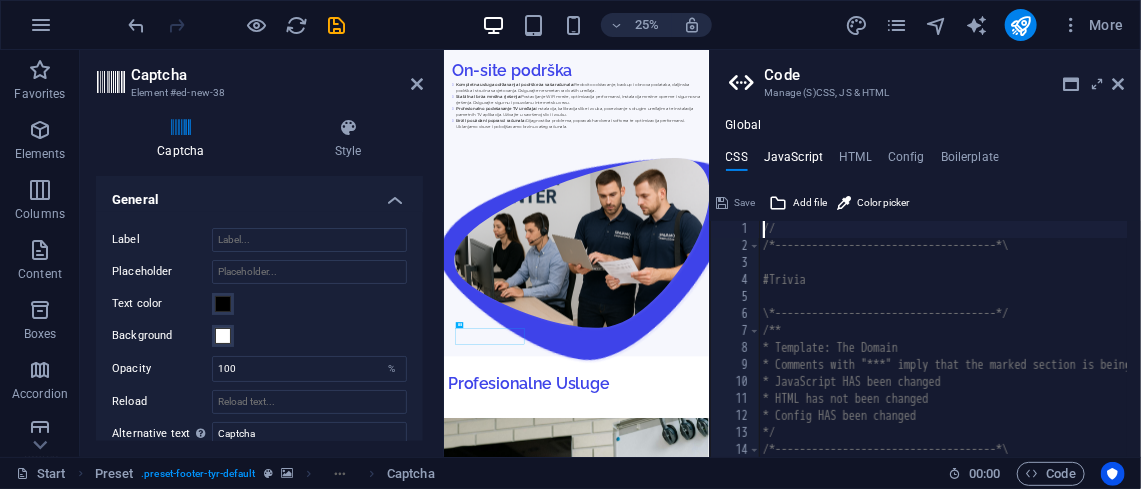 click on "JavaScript" at bounding box center [793, 161] 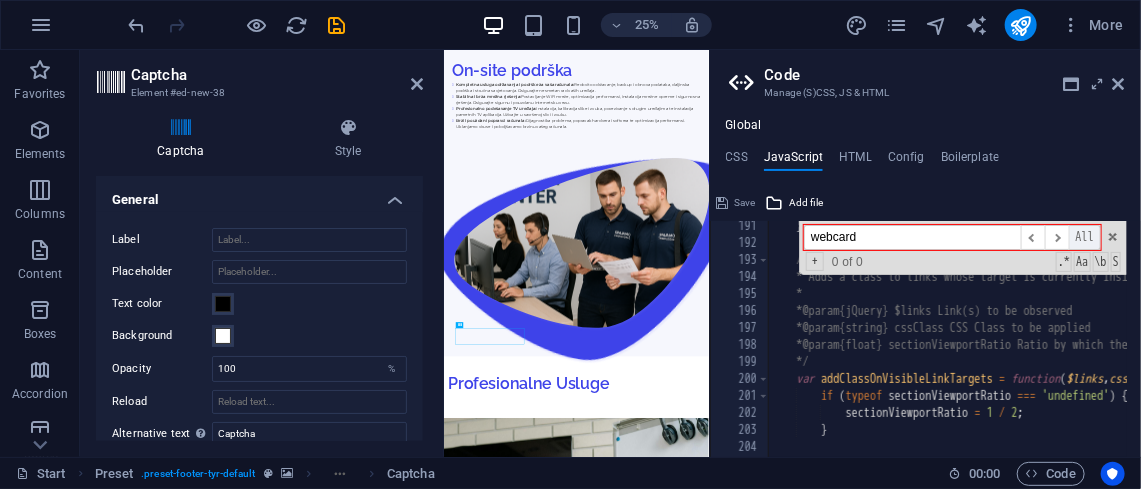 click on "All" at bounding box center (1085, 237) 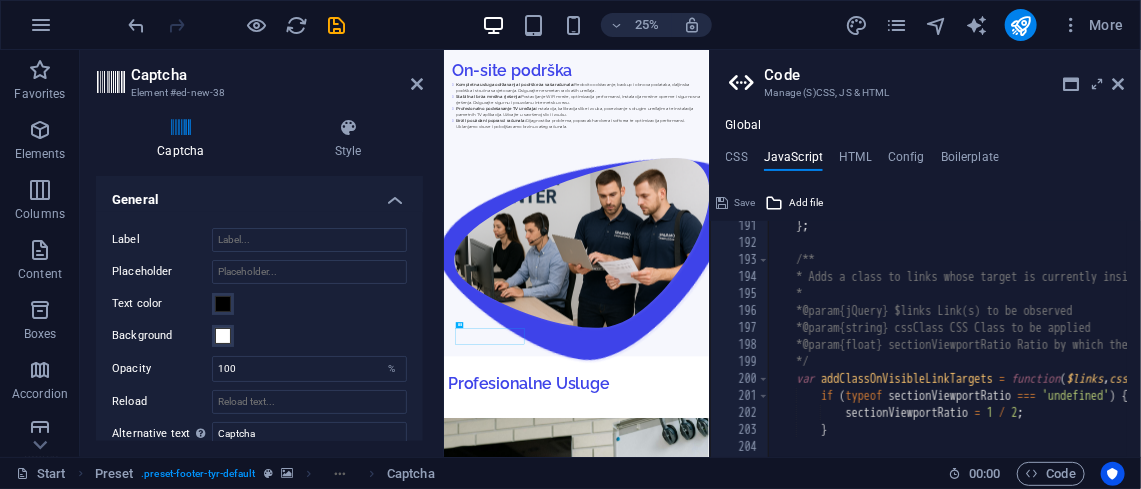 click at bounding box center (1131, 332) 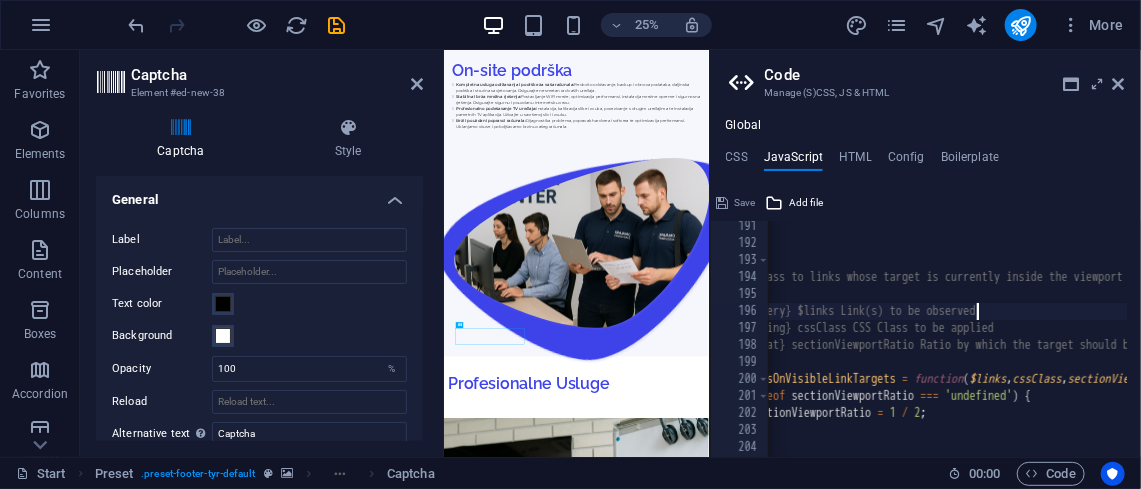 click on "} ;      /**       * Adds a class to links whose target is currently inside the viewport       *        *  @param  {jQuery} $links Link(s) to be observed       *  @param  {string} cssClass CSS Class to be applied       *  @param  {float} sectionViewportRatio Ratio by which the target should be within the viewport       */      var   addClassOnVisibleLinkTargets   =   function ( $links ,  cssClass ,  sectionViewportRatio )   {           if   ( typeof   sectionViewportRatio   ===   'undefined' )   {                sectionViewportRatio   =   1   /   2 ;           }" at bounding box center (2603, 342) 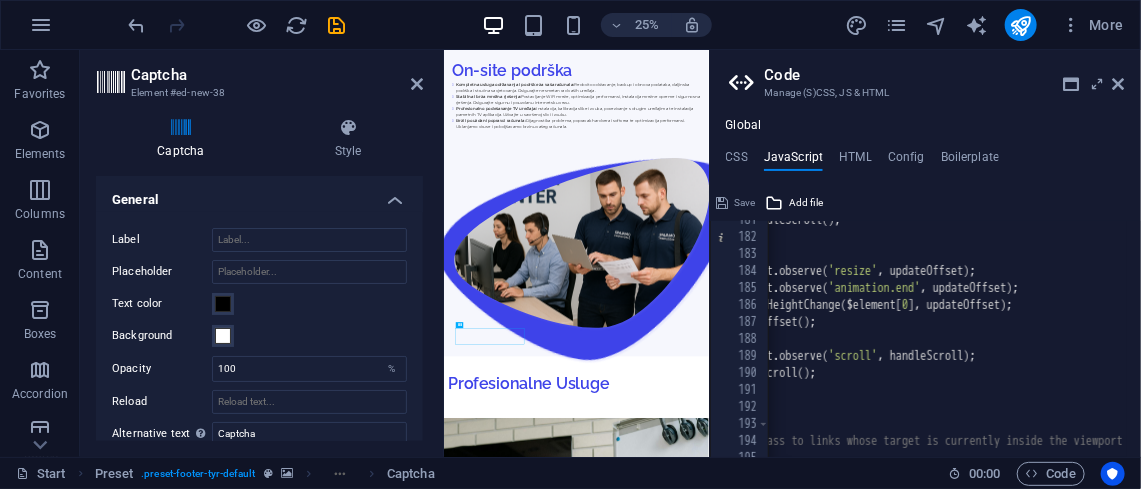 scroll, scrollTop: 3396, scrollLeft: 0, axis: vertical 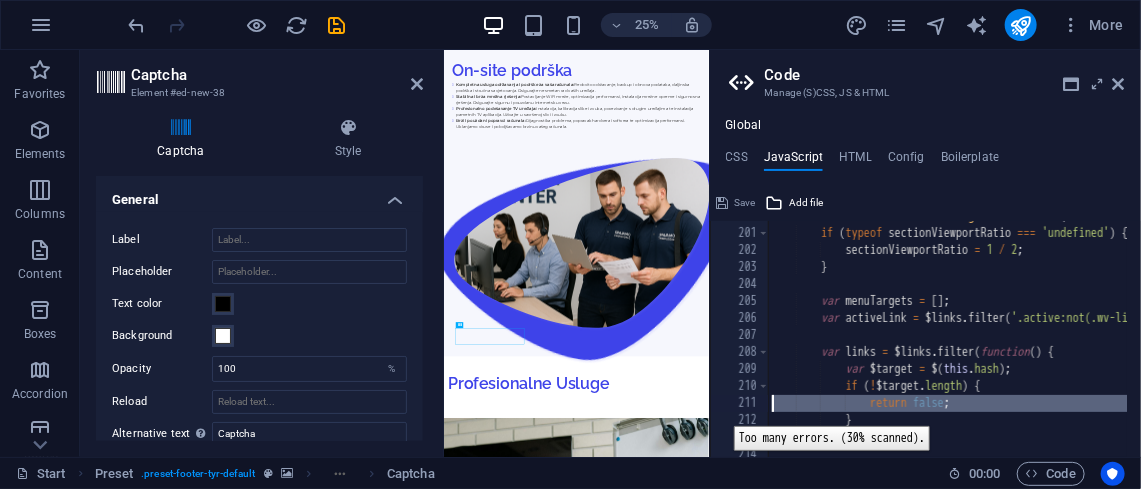 click on "211" at bounding box center [740, 403] 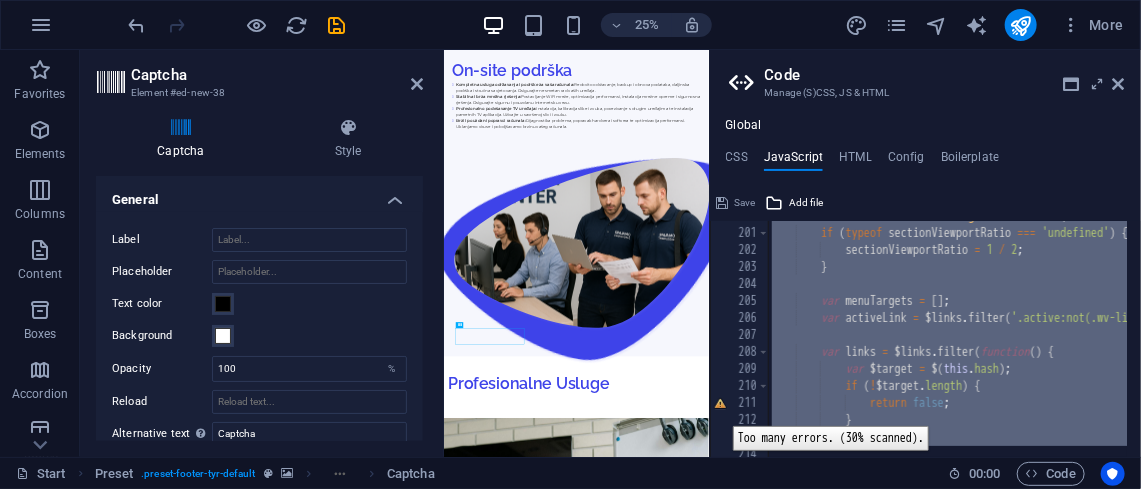 click on "211" at bounding box center (740, 403) 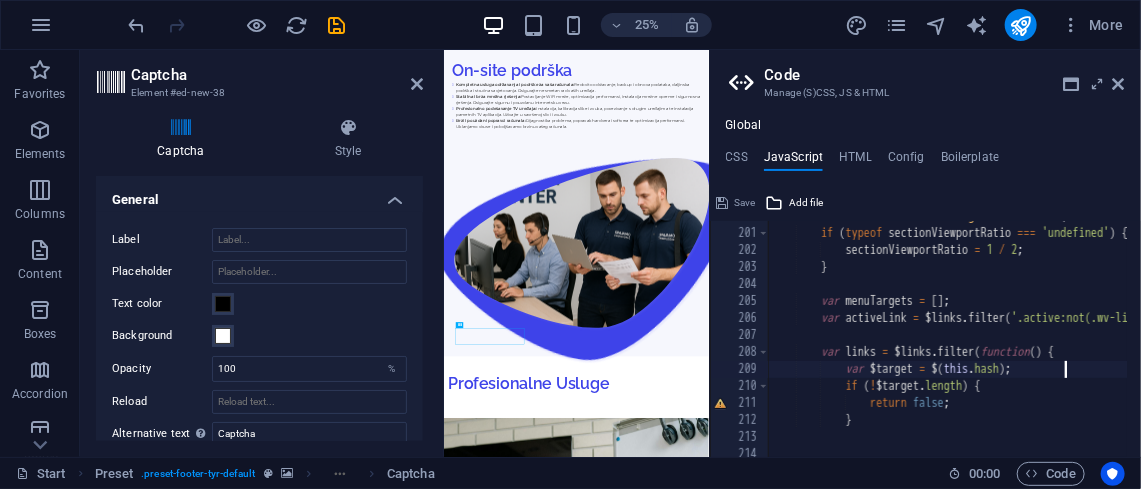 click on "var   addClassOnVisibleLinkTargets   =   function ( $links ,  cssClass ,  sectionViewportRatio )   {           if   ( typeof   sectionViewportRatio   ===   'undefined' )   {                sectionViewportRatio   =   1   /   2 ;           }           var   menuTargets   =   [ ] ;           var   activeLink   =   $links . filter ( '.active:not(.wv-link-elm)' ) . eq ( 0 ) ;           var   links   =   $links . filter ( function ( )   {                var   $target   =   $ ( this . hash ) ;                if   ( ! $target . length )   {                     return   false ;                }" at bounding box center [2700, 332] 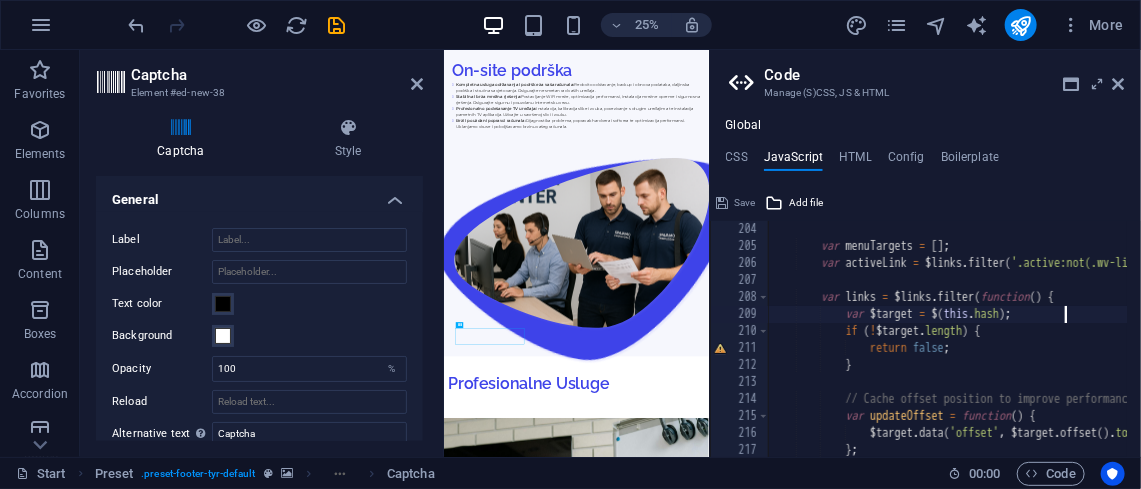 scroll, scrollTop: 3450, scrollLeft: 0, axis: vertical 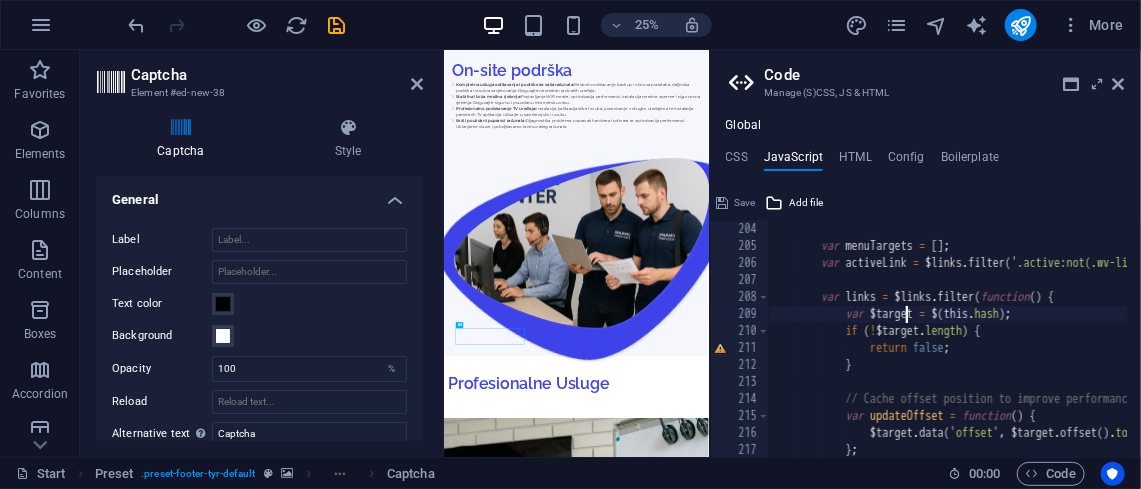 click on "var   menuTargets   =   [ ] ;           var   activeLink   =   $links . filter ( '.active:not(.wv-link-elm)' ) . eq ( 0 ) ;           var   links   =   $links . filter ( function ( )   {                var   $target   =   $ ( this . hash ) ;                if   ( ! $target . length )   {                     return   false ;                }                // Cache offset position to improve performance (update on resize)                        var   updateOffset   =   function ( )   {                     $target . data ( 'offset' ,   $target . offset ( ) . top ) ;                } ;" at bounding box center (2700, 345) 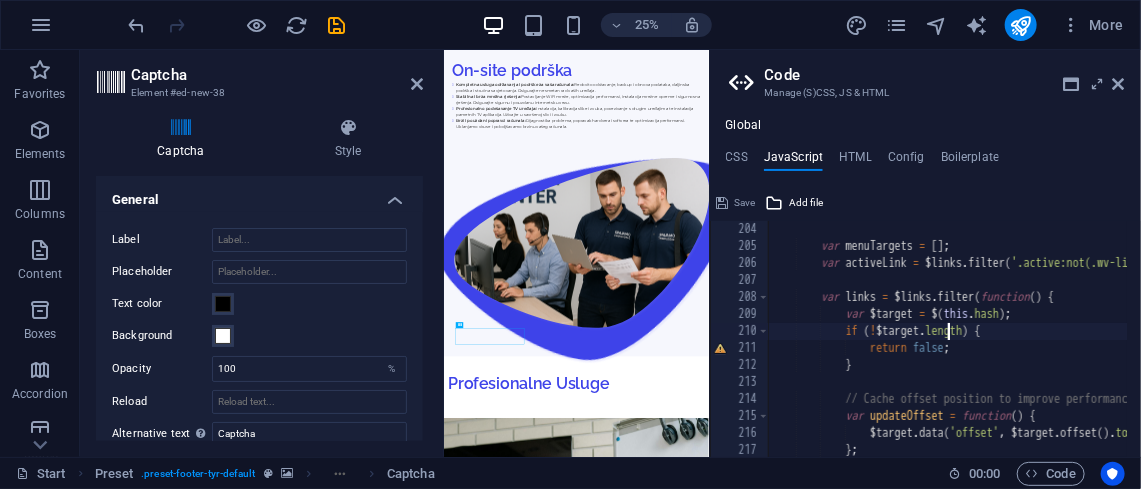 click on "var   menuTargets   =   [ ] ;           var   activeLink   =   $links . filter ( '.active:not(.wv-link-elm)' ) . eq ( 0 ) ;           var   links   =   $links . filter ( function ( )   {                var   $target   =   $ ( this . hash ) ;                if   ( ! $target . length )   {                     return   false ;                }                // Cache offset position to improve performance (update on resize)                        var   updateOffset   =   function ( )   {                     $target . data ( 'offset' ,   $target . offset ( ) . top ) ;                } ;" at bounding box center (2700, 345) 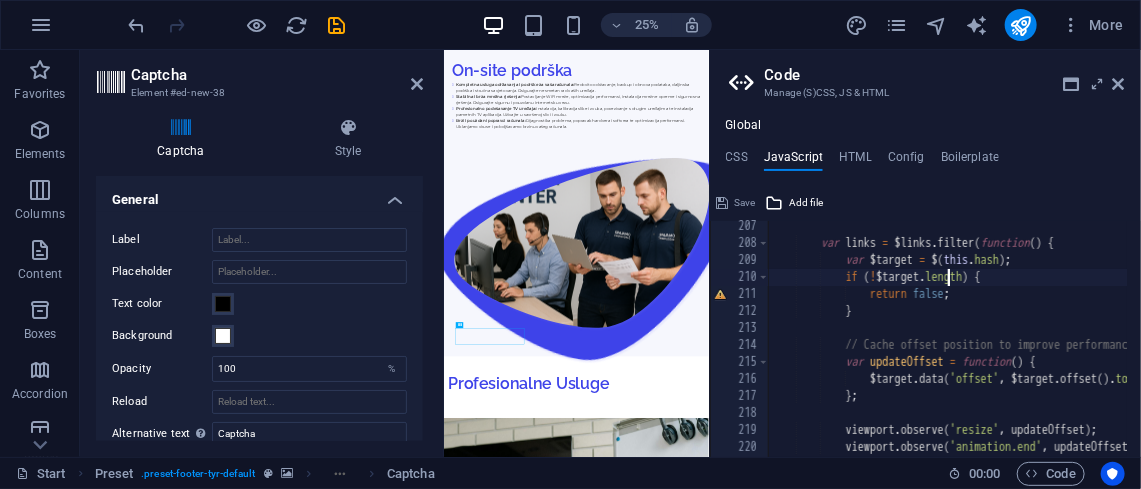 scroll, scrollTop: 3505, scrollLeft: 0, axis: vertical 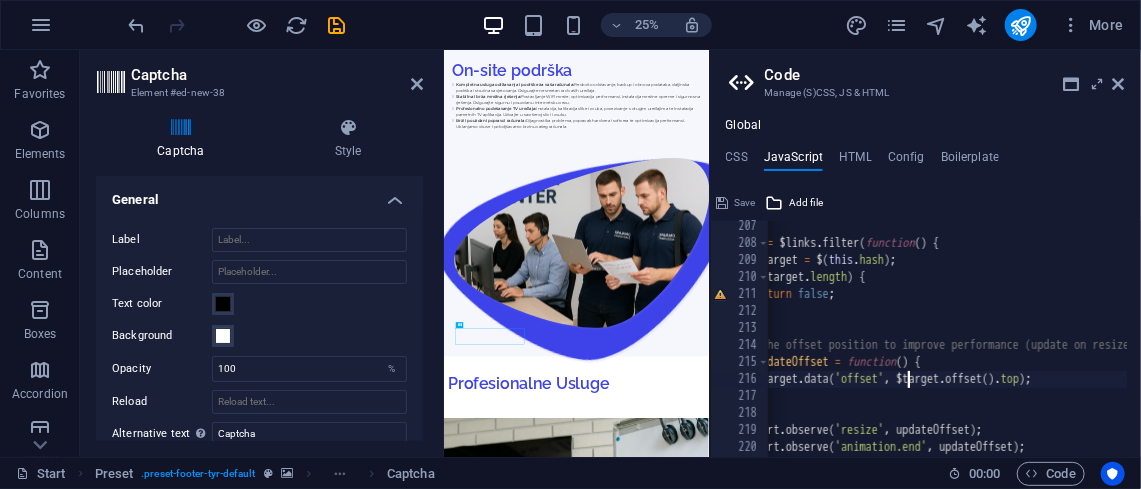 click on "var   links   =   $links . filter ( function ( )   {                var   $target   =   $ ( this . hash ) ;                if   ( ! $target . length )   {                     return   false ;                }                // Cache offset position to improve performance (update on resize)                        var   updateOffset   =   function ( )   {                     $target . data ( 'offset' ,   $target . offset ( ) . top ) ;                } ;                viewport . observe ( 'resize' ,   updateOffset ) ;                viewport . observe ( 'animation.end' ,   updateOffset ) ;" at bounding box center [2585, 342] 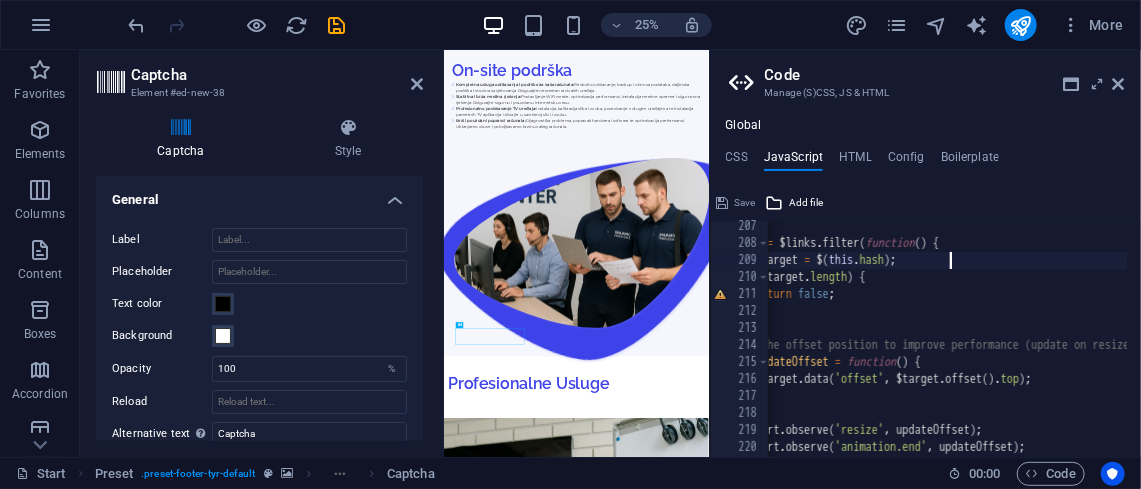click on "var   links   =   $links . filter ( function ( )   {                var   $target   =   $ ( this . hash ) ;                if   ( ! $target . length )   {                     return   false ;                }                // Cache offset position to improve performance (update on resize)                        var   updateOffset   =   function ( )   {                     $target . data ( 'offset' ,   $target . offset ( ) . top ) ;                } ;                viewport . observe ( 'resize' ,   updateOffset ) ;                viewport . observe ( 'animation.end' ,   updateOffset ) ;" at bounding box center (2585, 342) 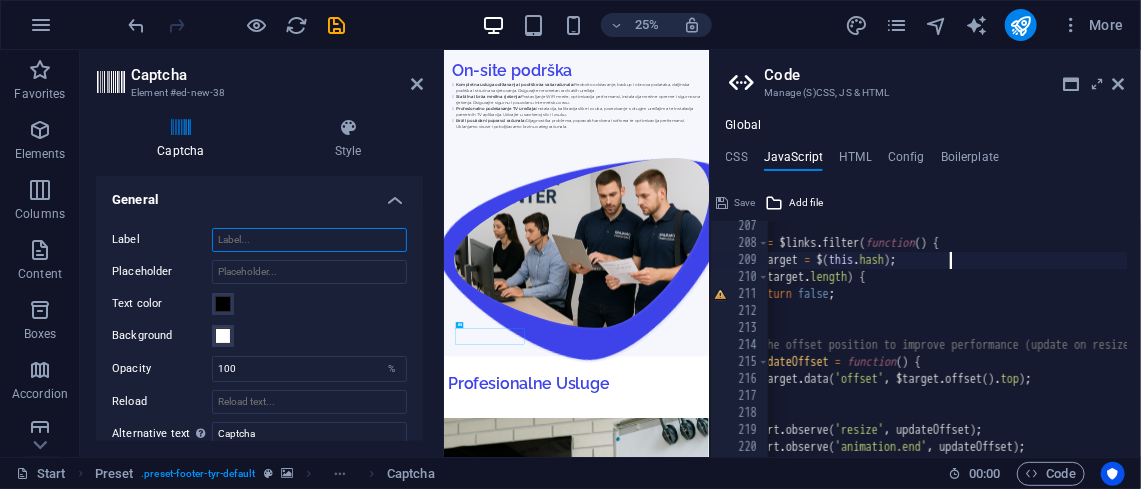 click on "Label" at bounding box center (309, 240) 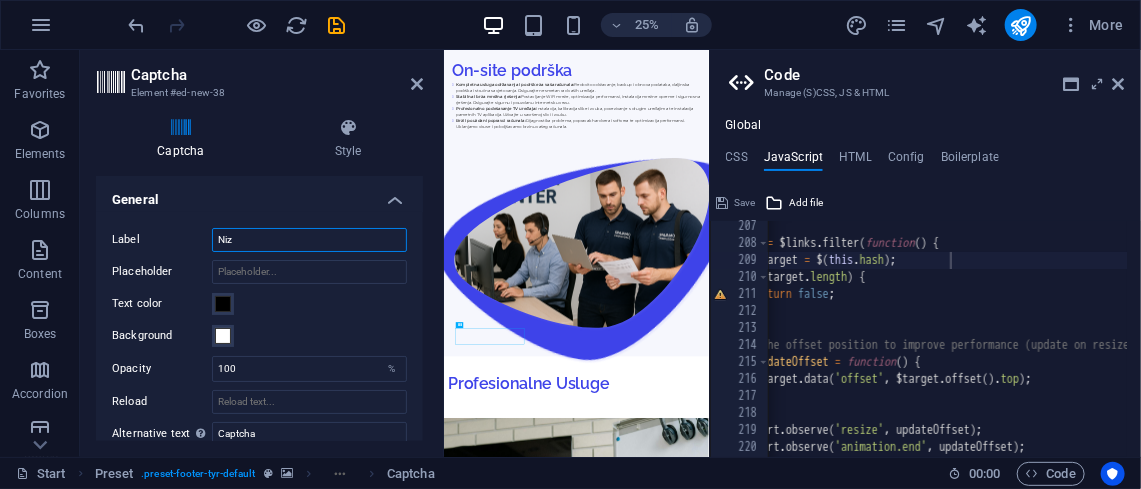 type on "Niz" 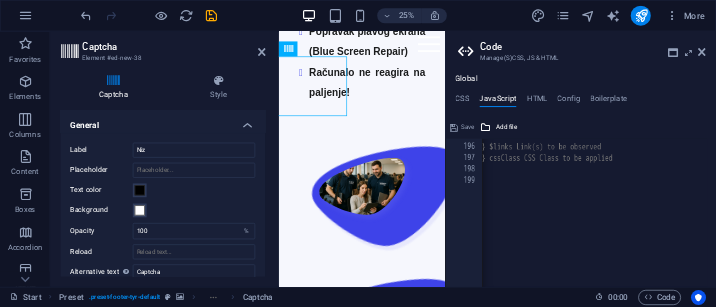 scroll, scrollTop: 11991, scrollLeft: 0, axis: vertical 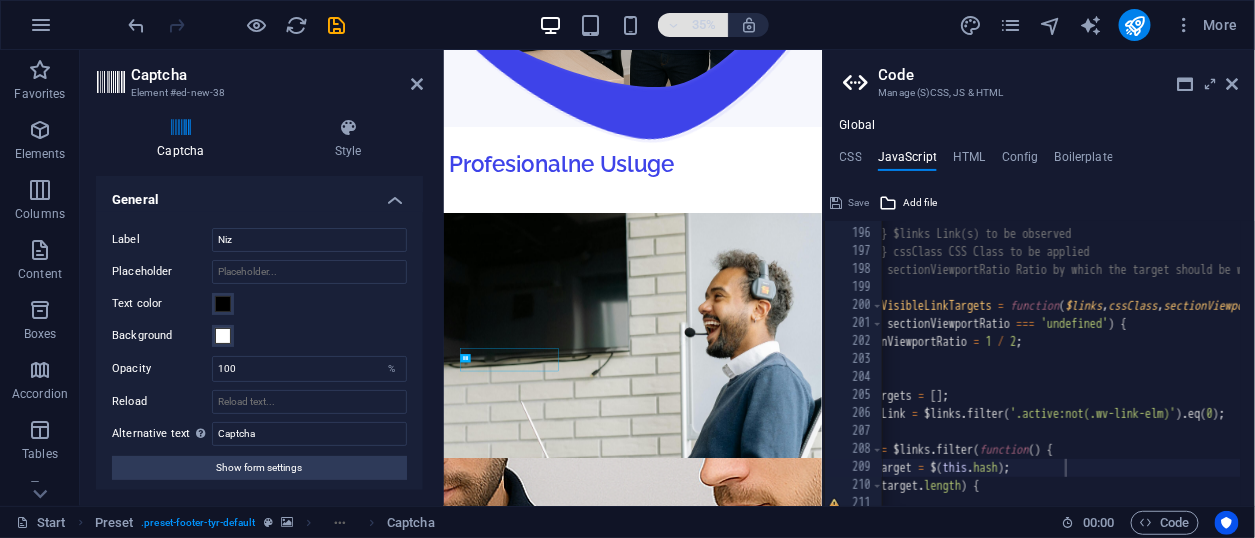 click on "35%" at bounding box center (704, 25) 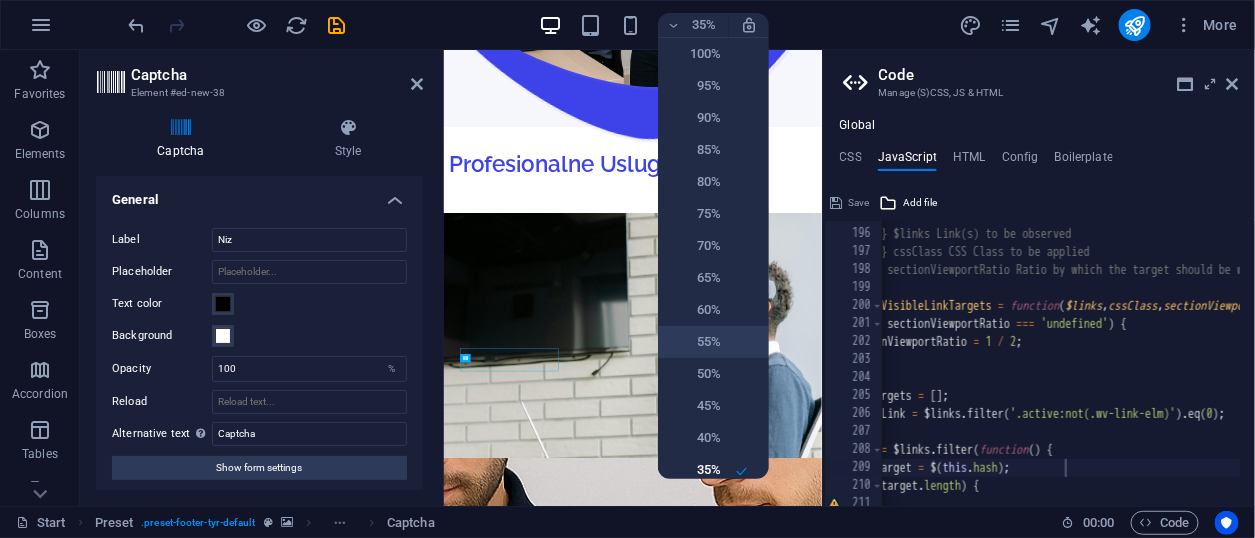 click on "55%" at bounding box center [695, 342] 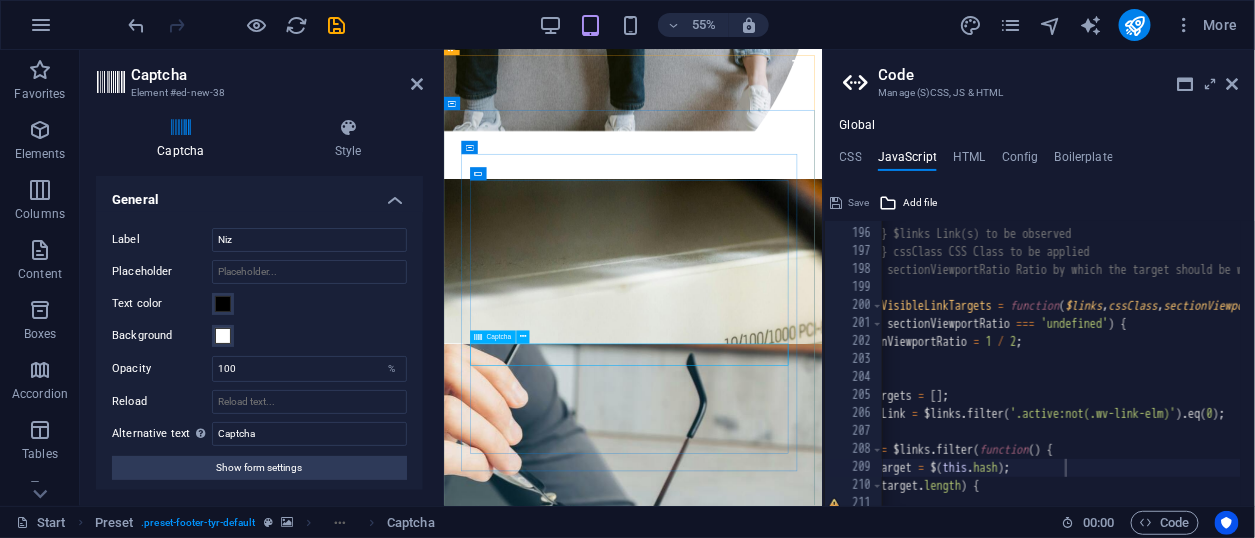scroll, scrollTop: 8112, scrollLeft: 0, axis: vertical 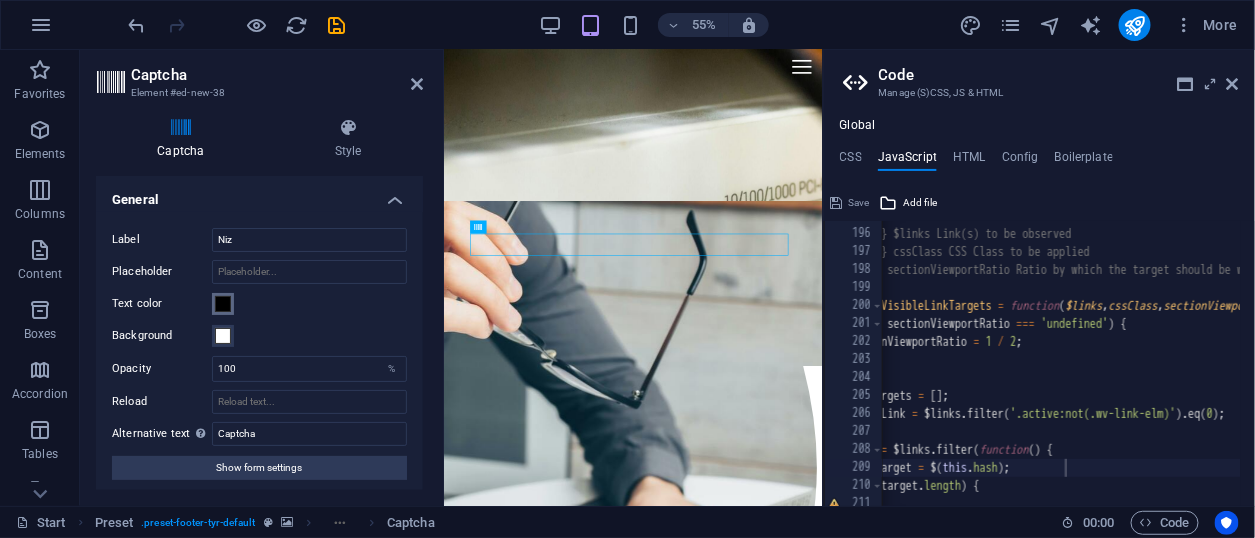 click at bounding box center (223, 304) 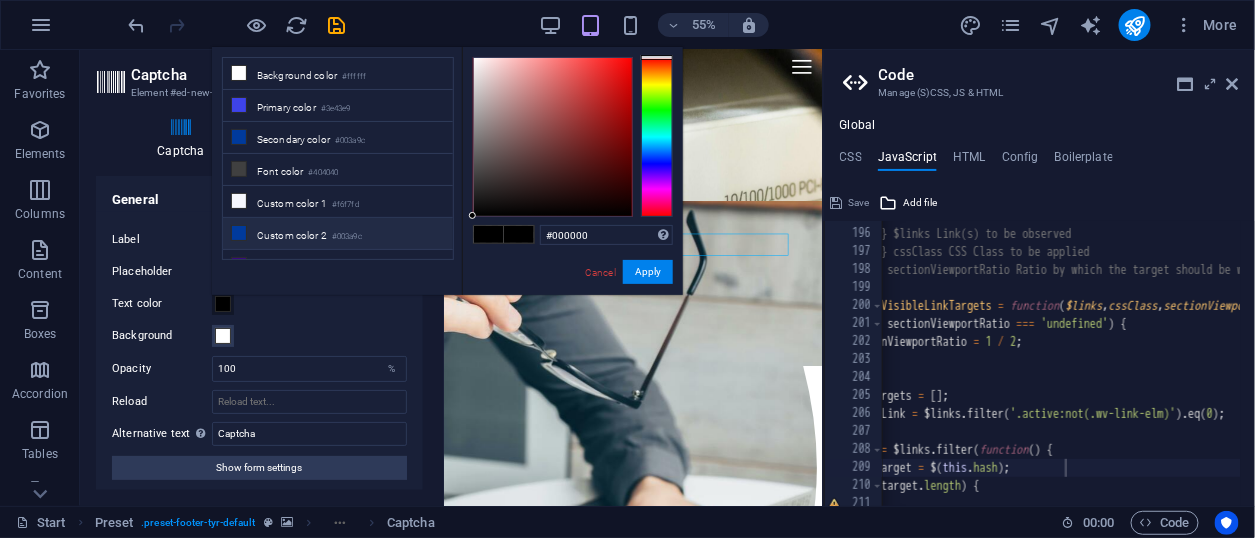 click on "Custom color 2
#003a9c" at bounding box center (338, 234) 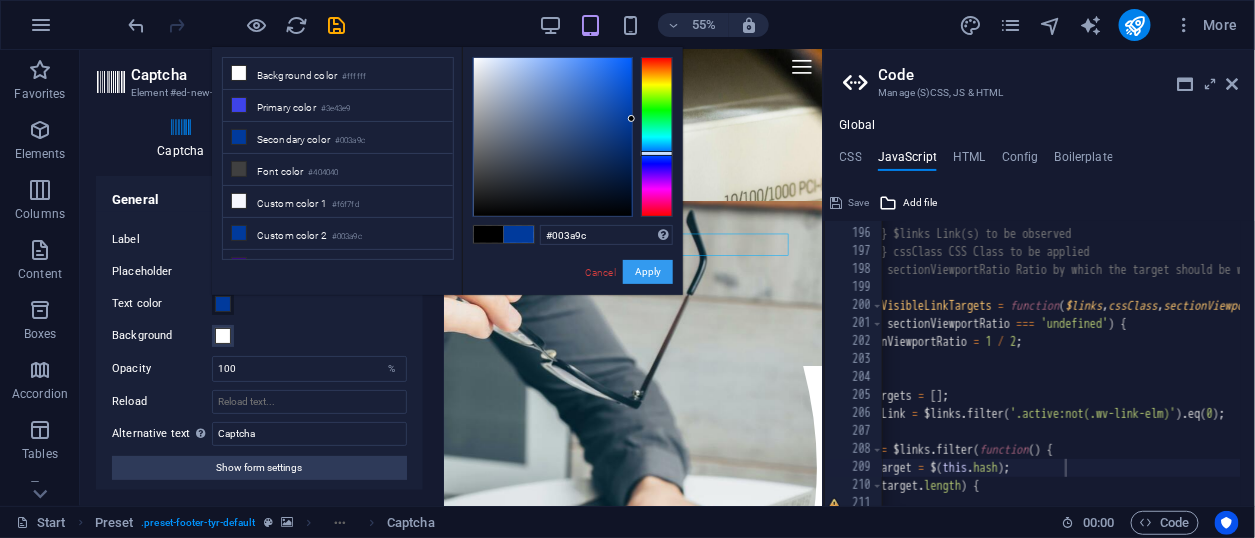 click on "Apply" at bounding box center [648, 272] 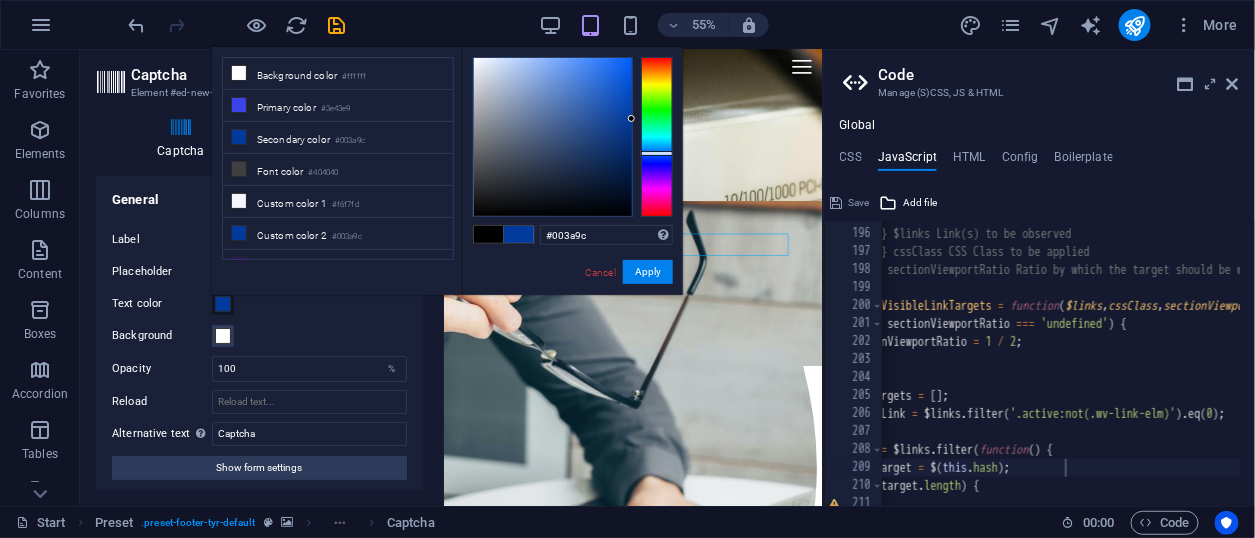 click on "Label Niz Placeholder Text color Background Opacity 100  % Reload Alternative text The alternative text is used by devices that cannot display images (e.g. image search engines) and should be added to every image to improve website accessibility. Captcha Show form settings" at bounding box center (259, 354) 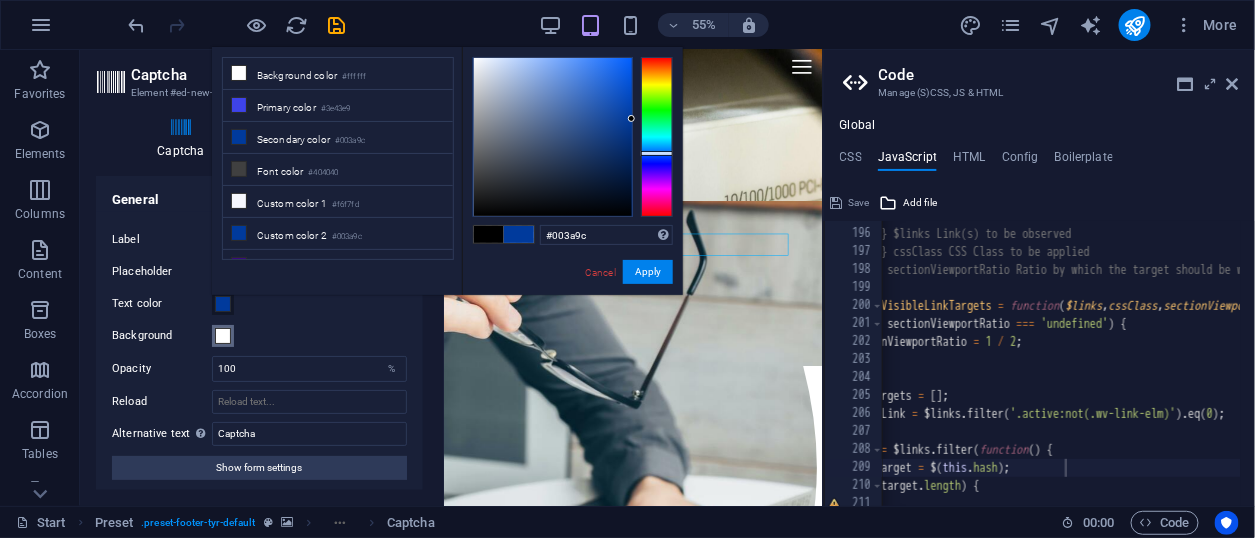 click at bounding box center [223, 336] 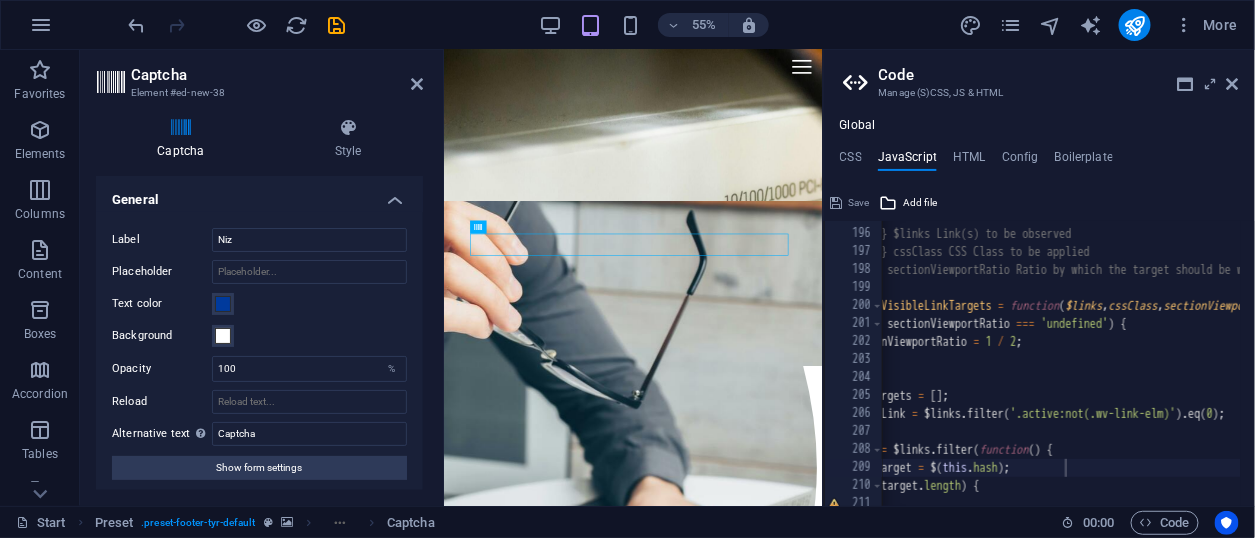 click on "Background" at bounding box center [259, 336] 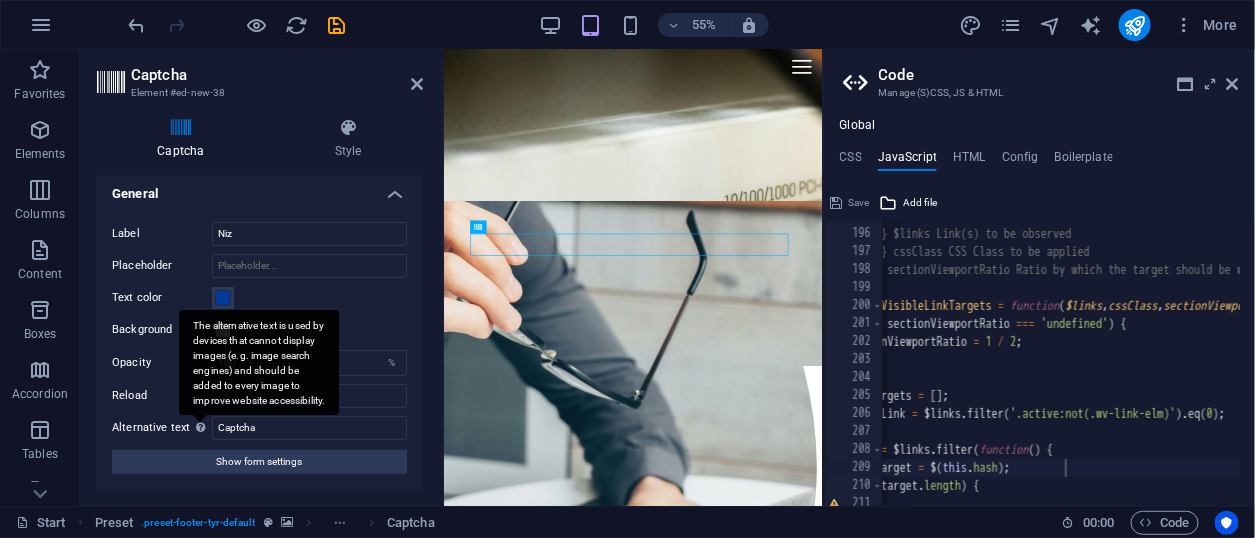 click at bounding box center [200, 427] 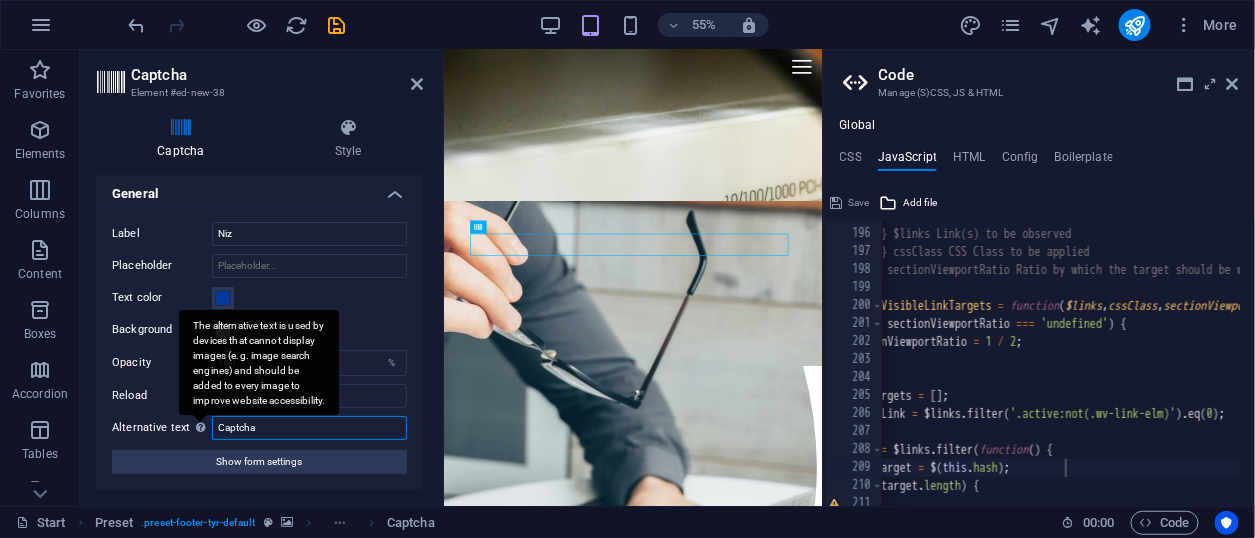 click on "Captcha" at bounding box center [309, 428] 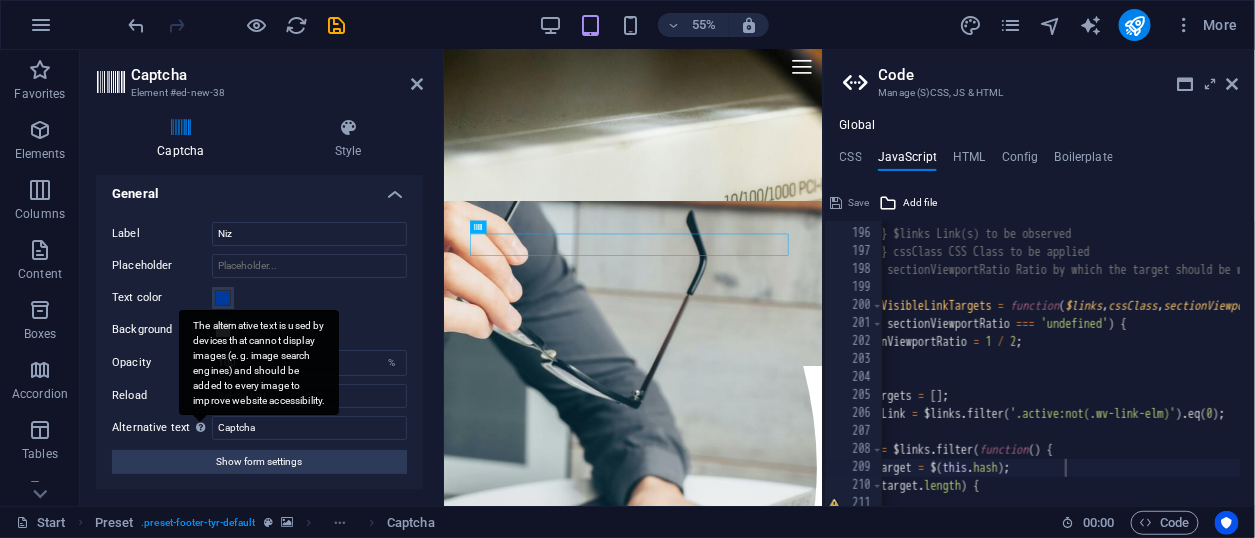 click at bounding box center [200, 427] 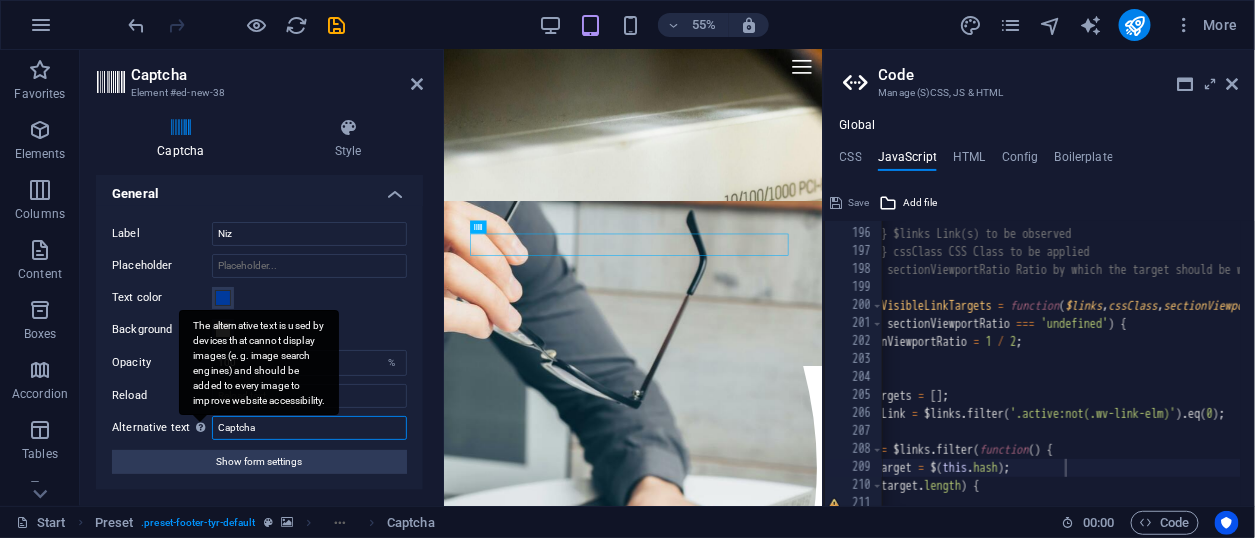 click on "Captcha" at bounding box center (309, 428) 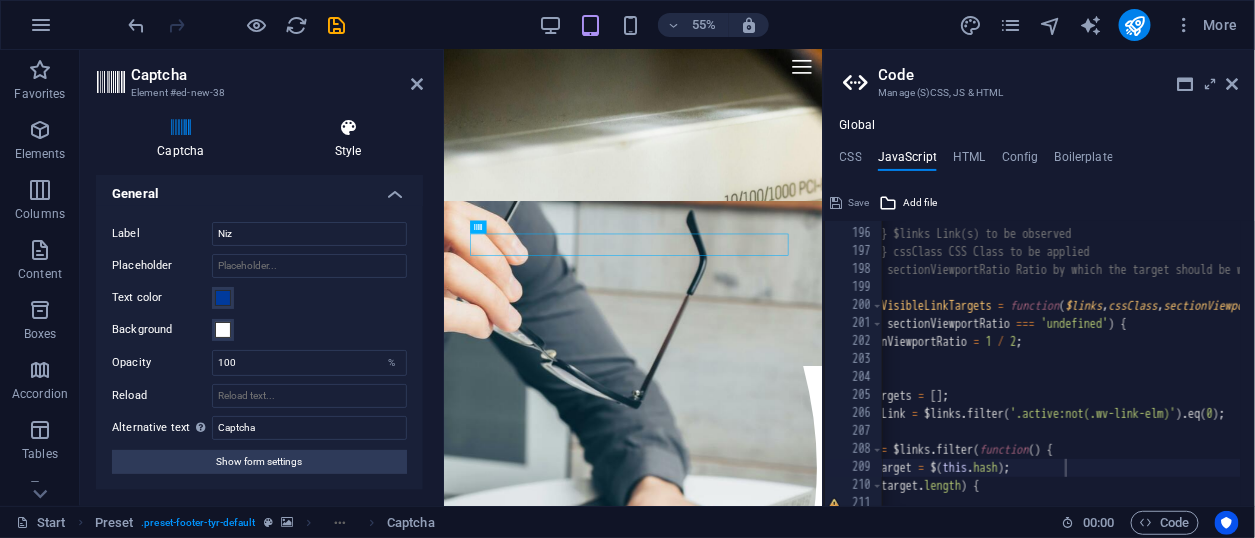 click at bounding box center [348, 128] 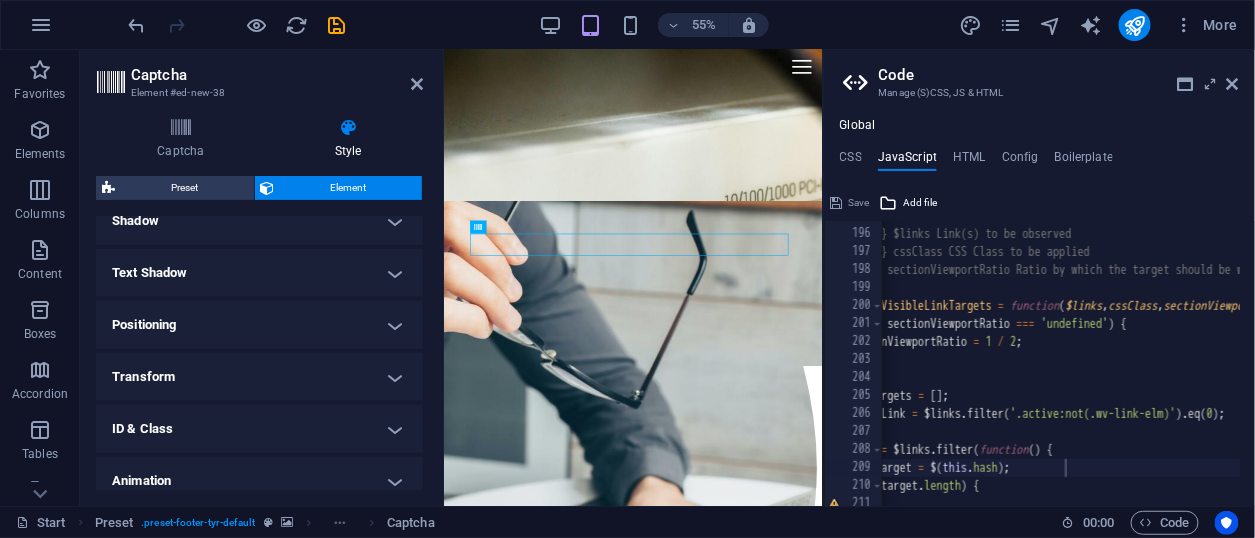 scroll, scrollTop: 602, scrollLeft: 0, axis: vertical 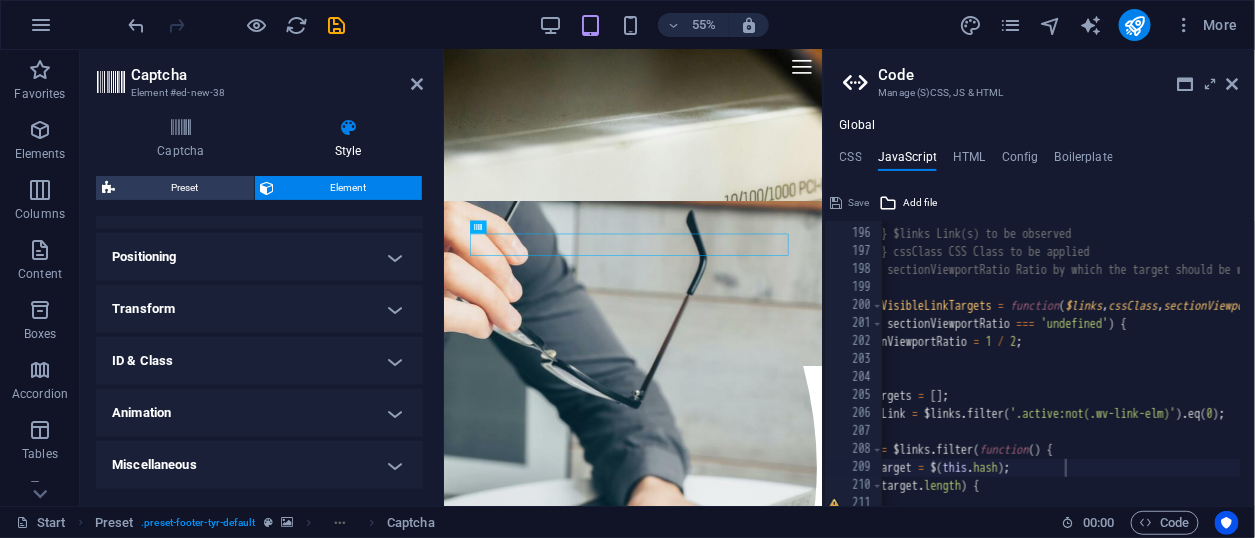 click on "ID & Class" at bounding box center [259, 361] 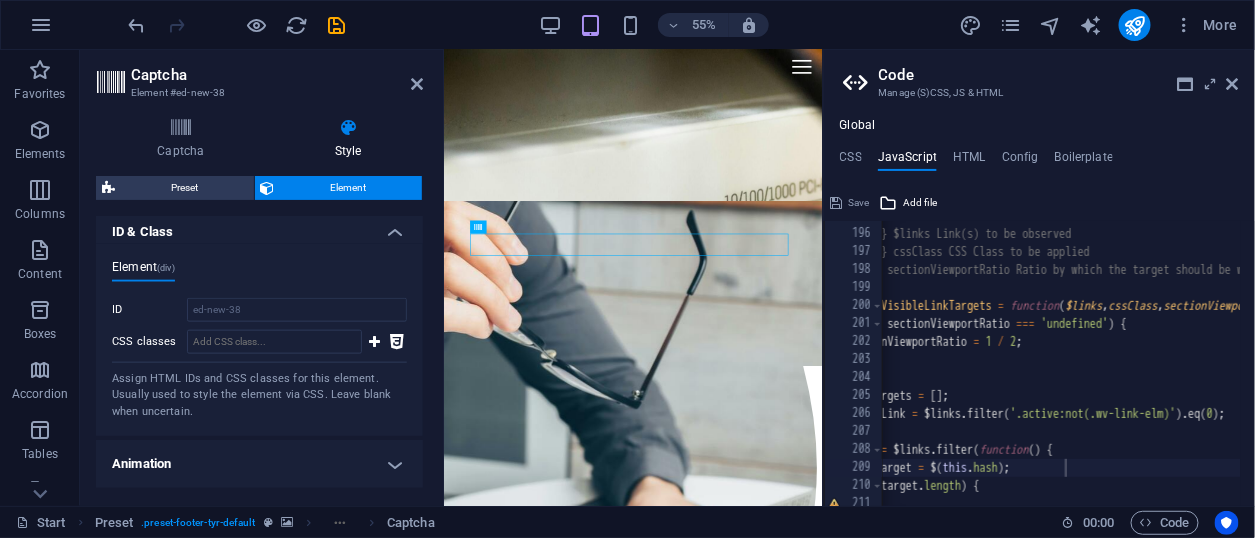 scroll, scrollTop: 804, scrollLeft: 0, axis: vertical 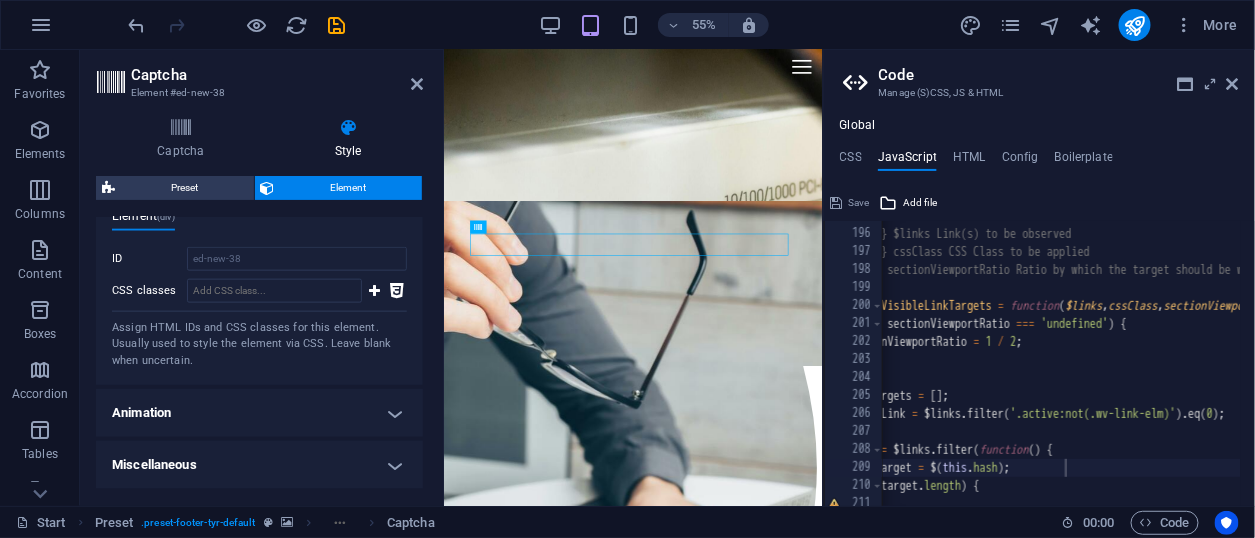 click on "Miscellaneous" at bounding box center [259, 465] 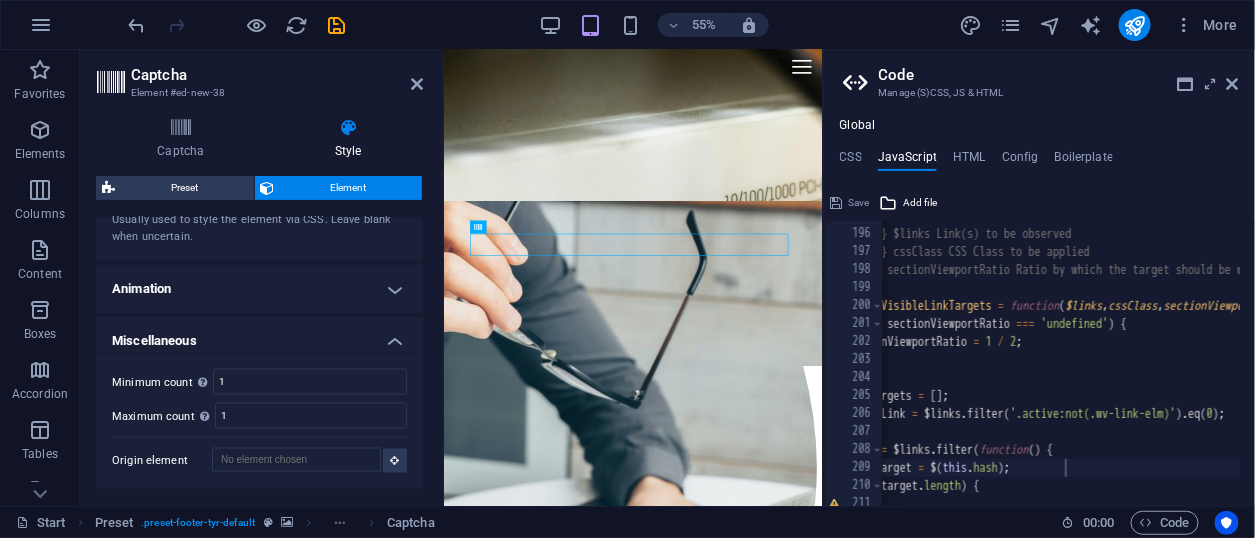 scroll, scrollTop: 793, scrollLeft: 0, axis: vertical 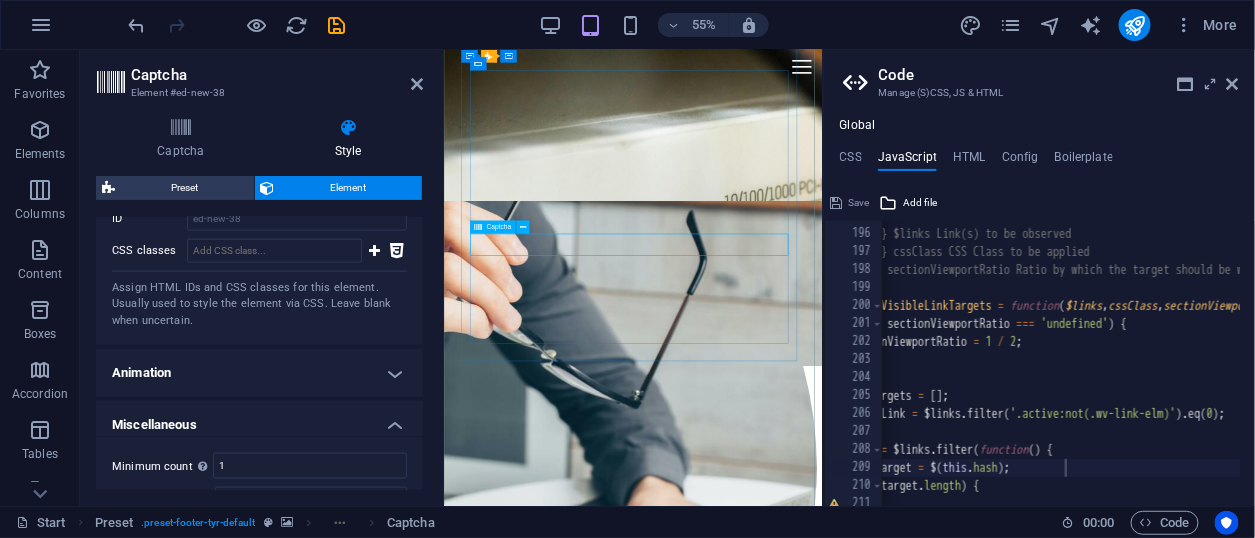 click on "Unreadable? Load new" 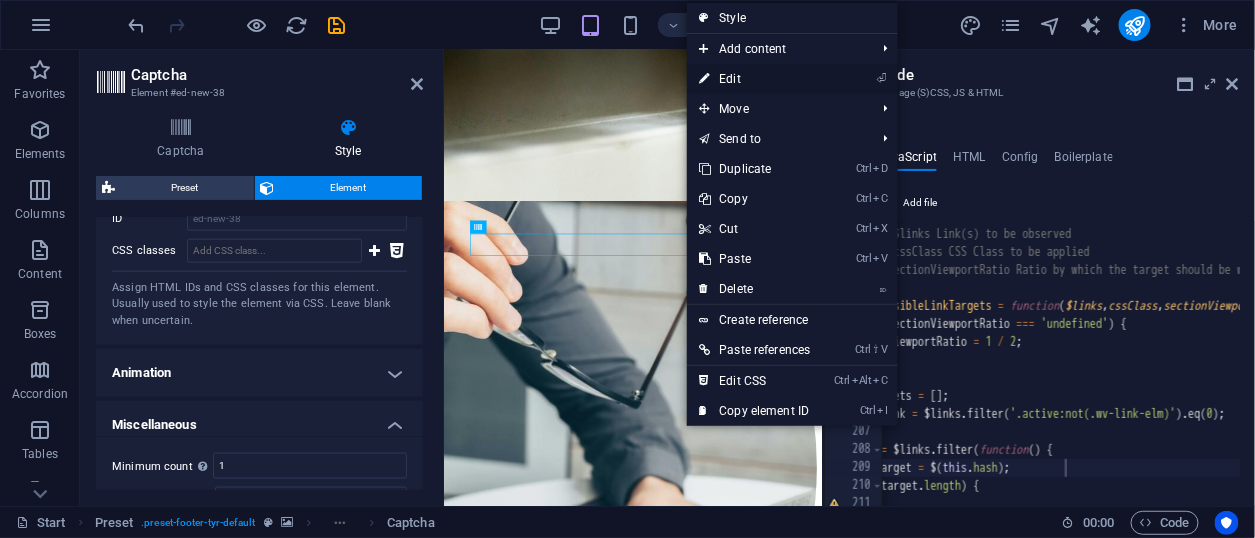 click on "⏎  Edit" at bounding box center (754, 79) 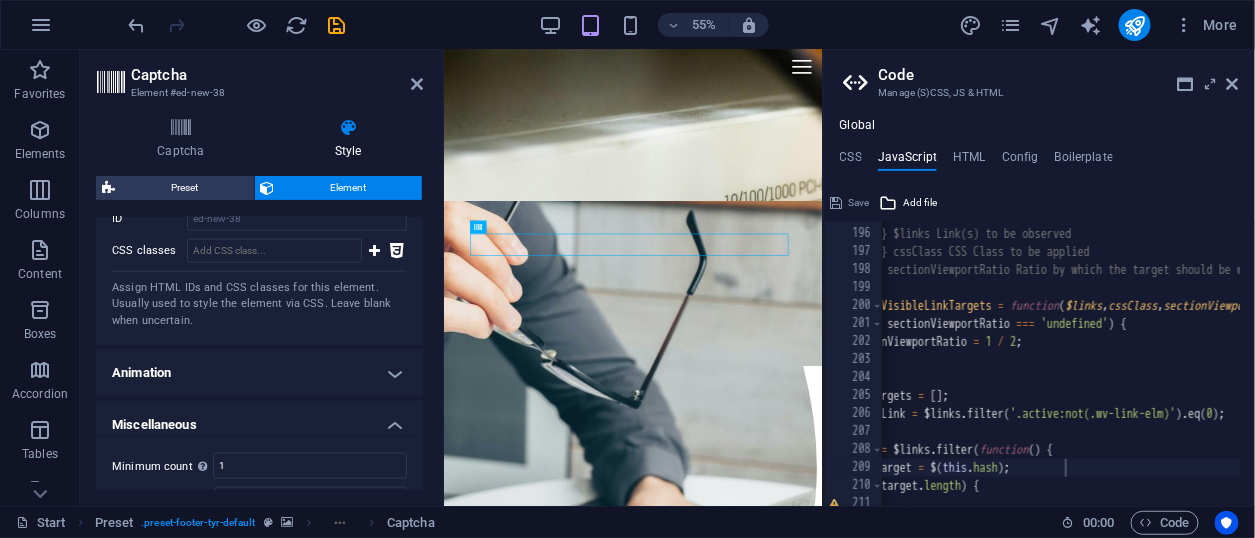click on "Element" at bounding box center (349, 188) 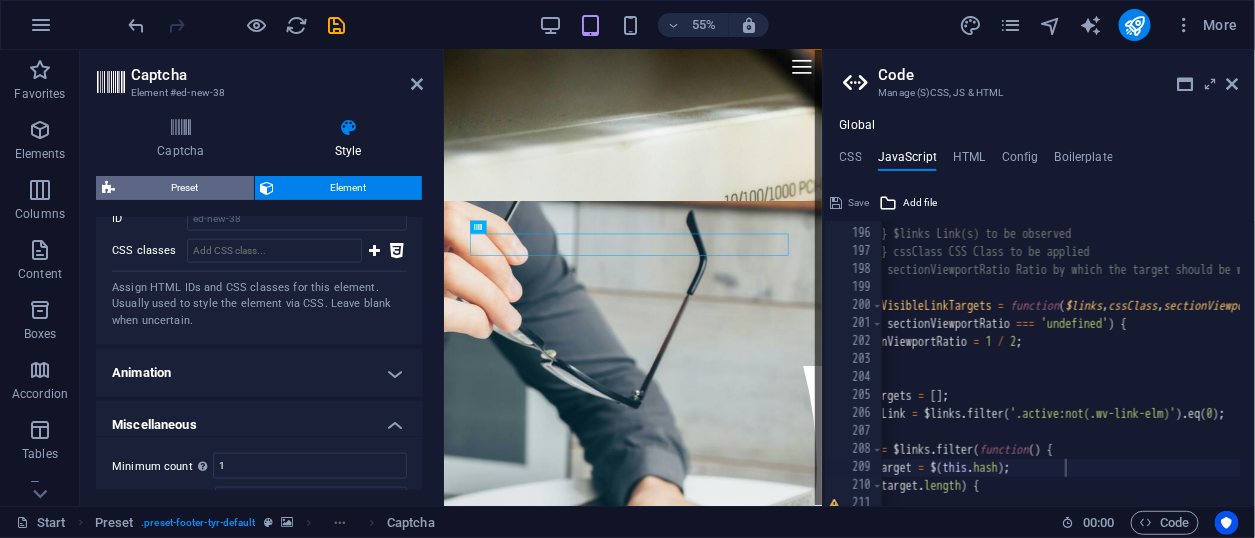 click on "Preset" at bounding box center [184, 188] 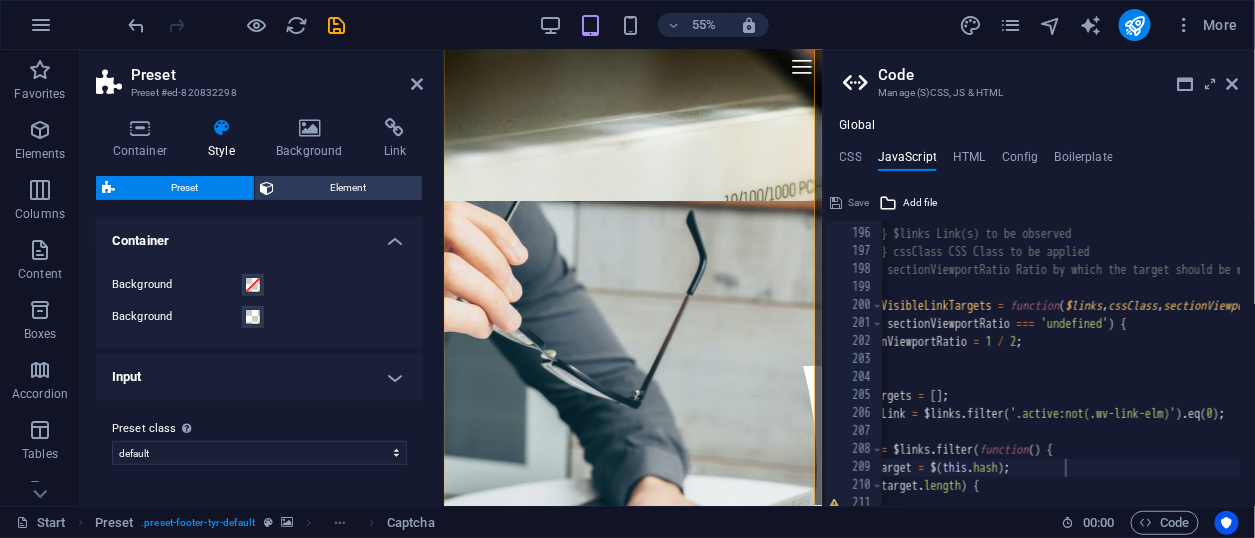 scroll, scrollTop: 8433, scrollLeft: 0, axis: vertical 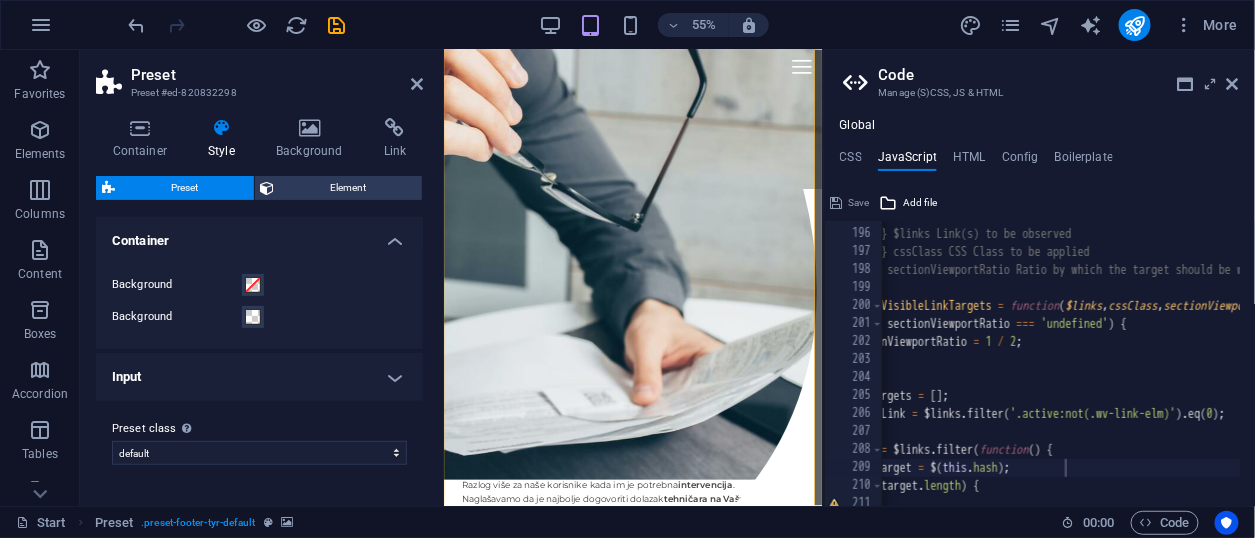 click on "Preset class Above chosen variant and settings affect all elements which carry this preset class." at bounding box center [259, 429] 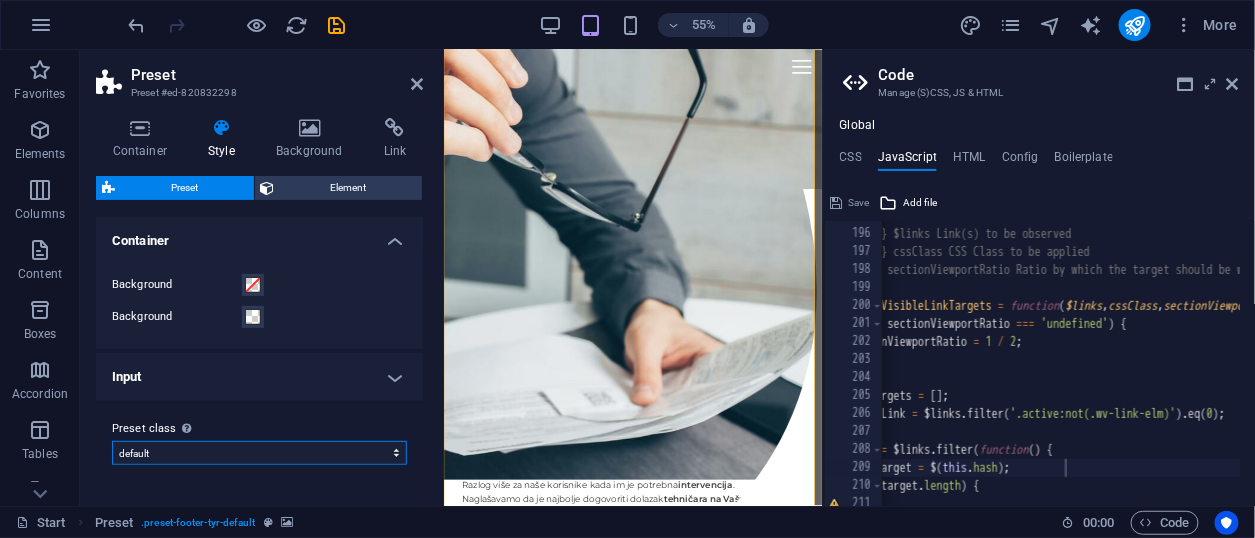 click on "default footer-tyr-box v3-default preset-footer-tyr-default preset-footer-tyr Add preset class" at bounding box center (259, 453) 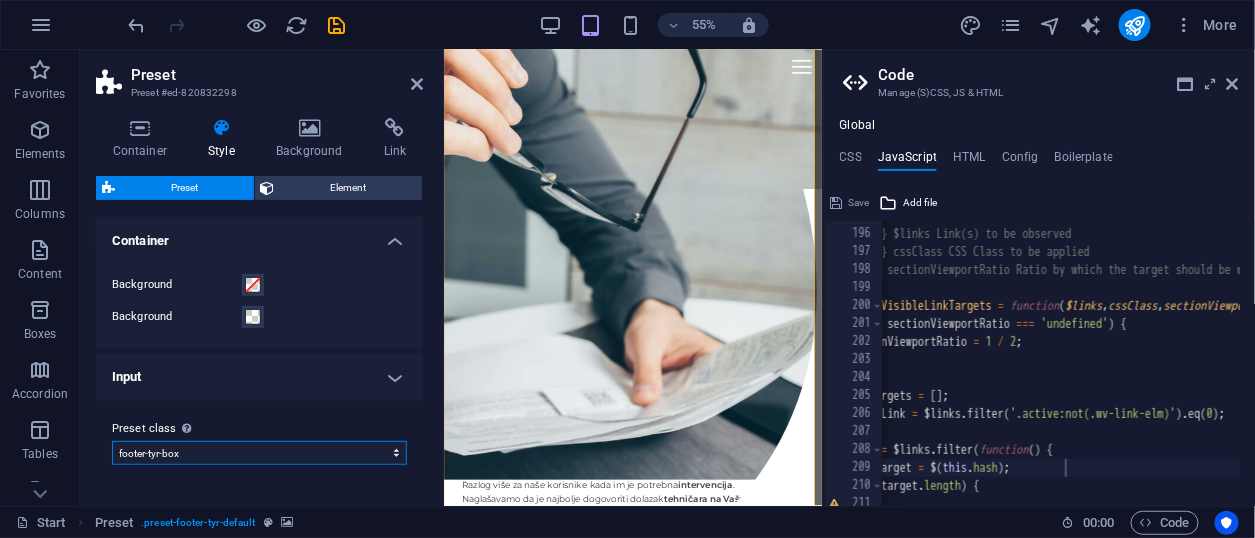 click on "default footer-tyr-box v3-default preset-footer-tyr-default preset-footer-tyr Add preset class" at bounding box center (259, 453) 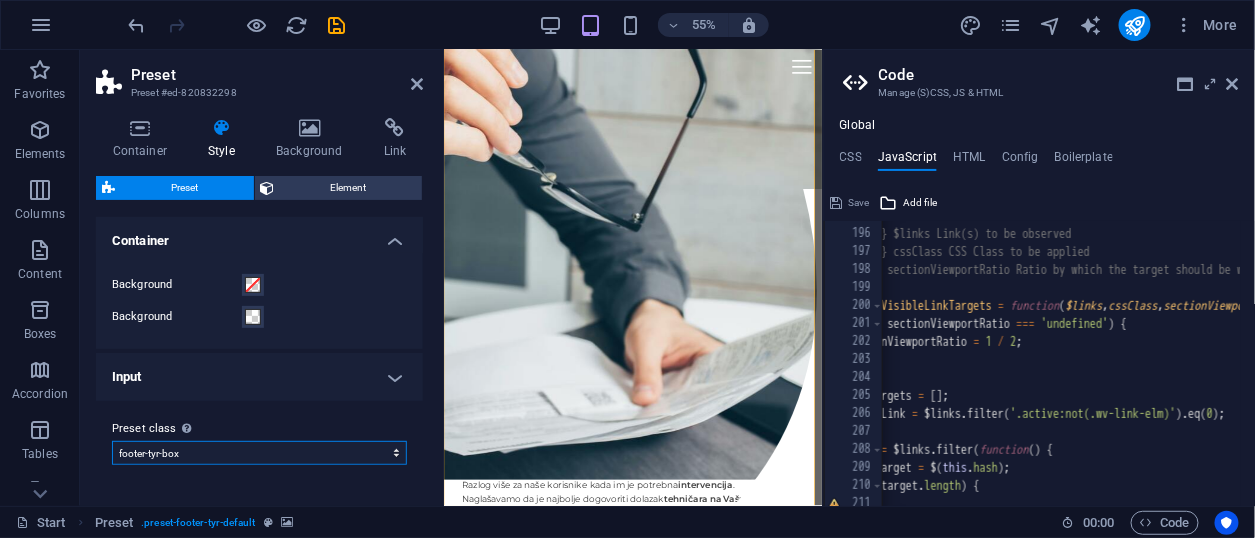 click on "default footer-tyr-box v3-default preset-footer-tyr-default preset-footer-tyr Add preset class" at bounding box center [259, 453] 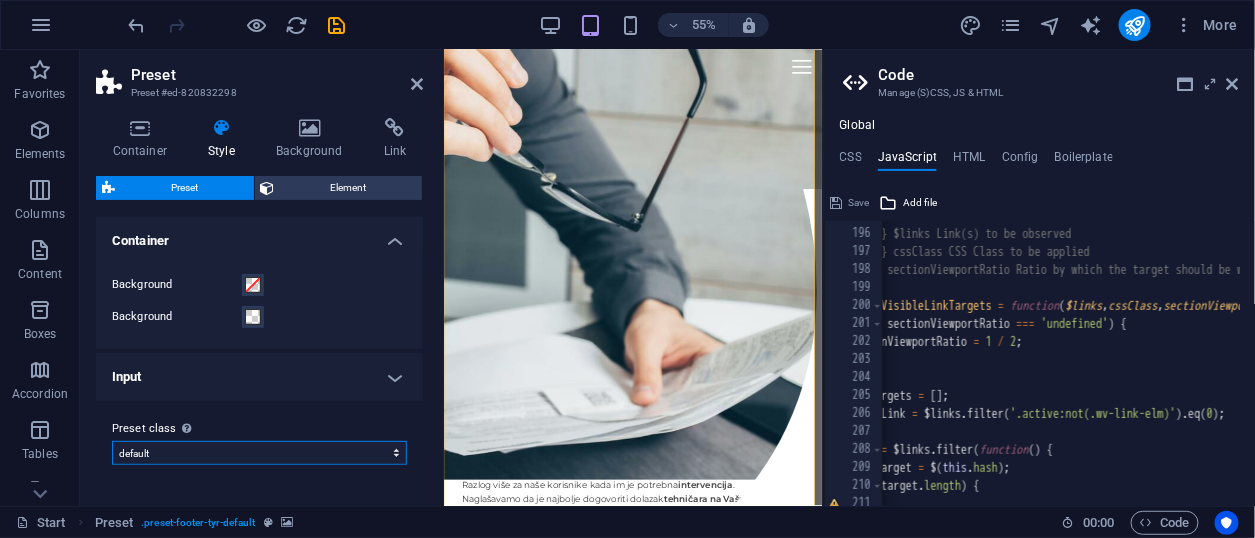 click on "default footer-tyr-box v3-default preset-footer-tyr-default preset-footer-tyr Add preset class" at bounding box center (259, 453) 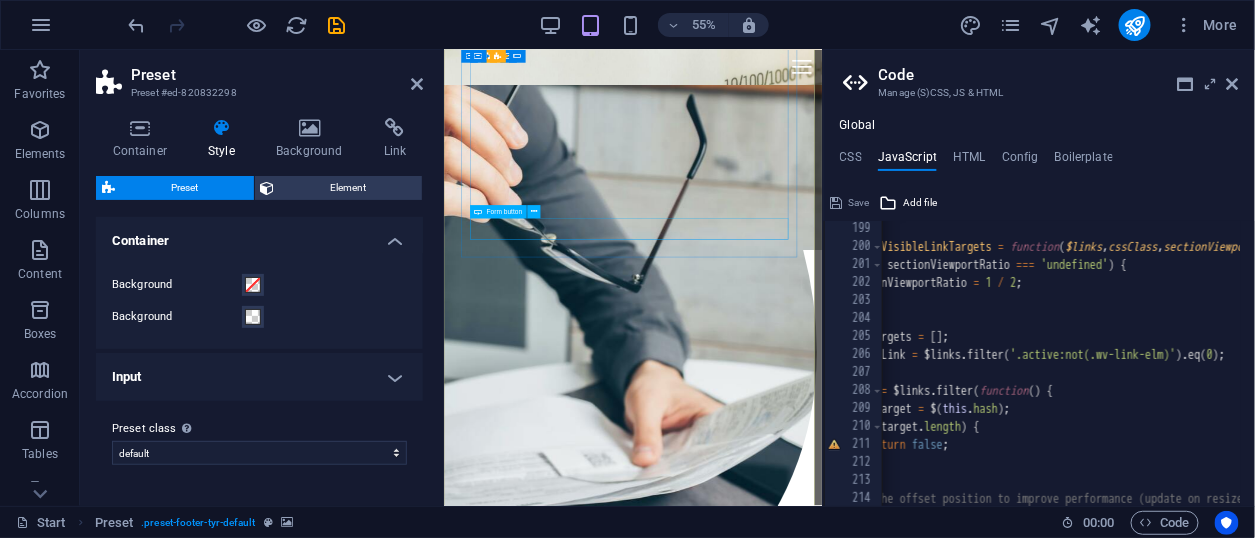 scroll, scrollTop: 8300, scrollLeft: 0, axis: vertical 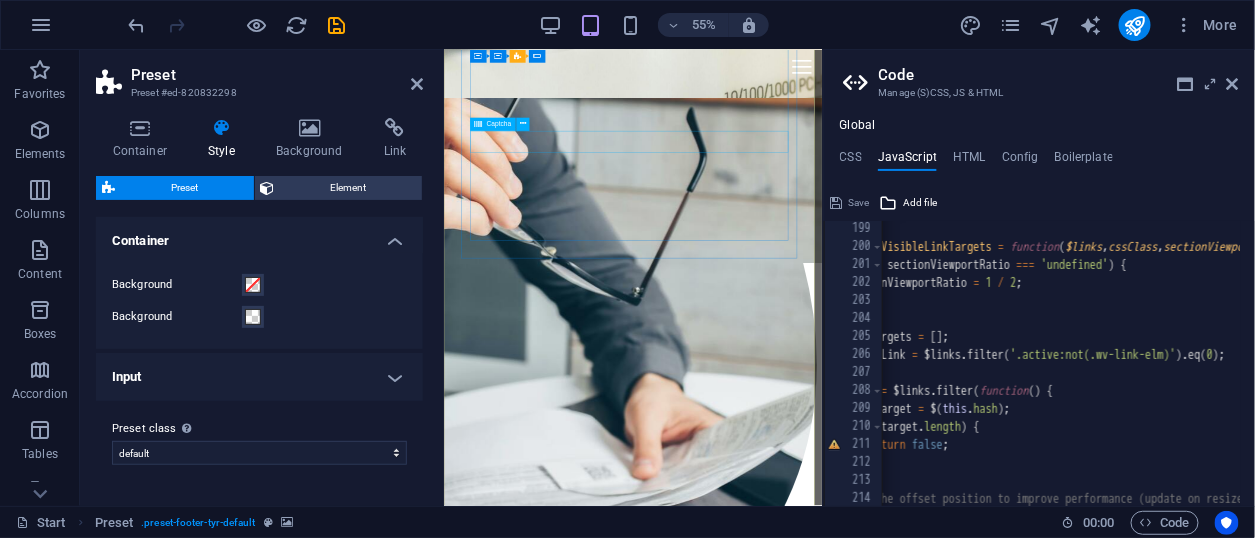 click on "Unreadable? Load new" 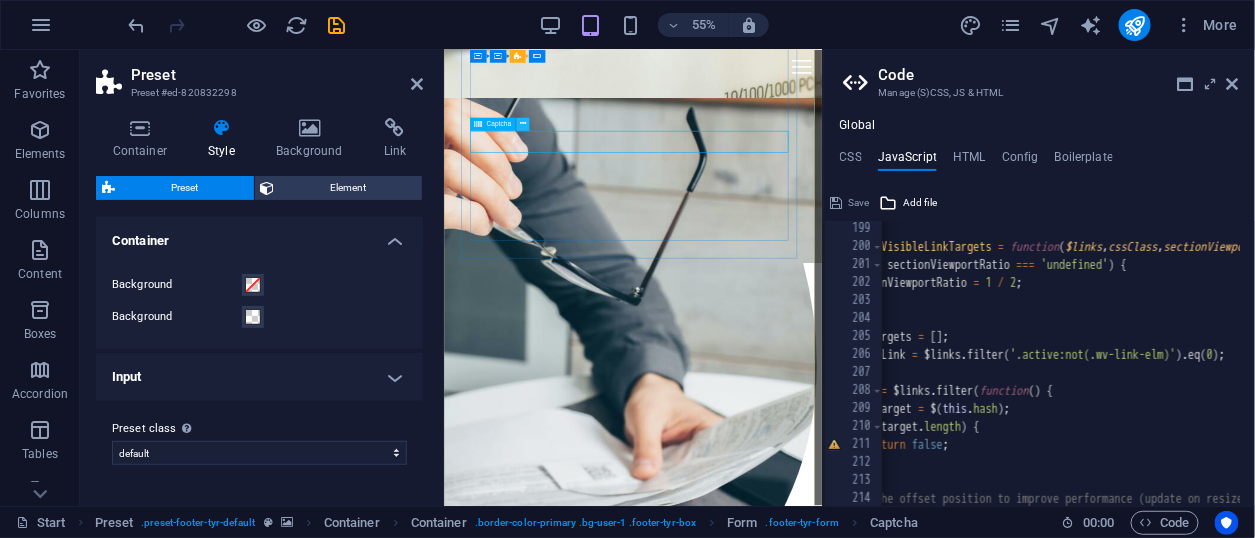 click at bounding box center (522, 124) 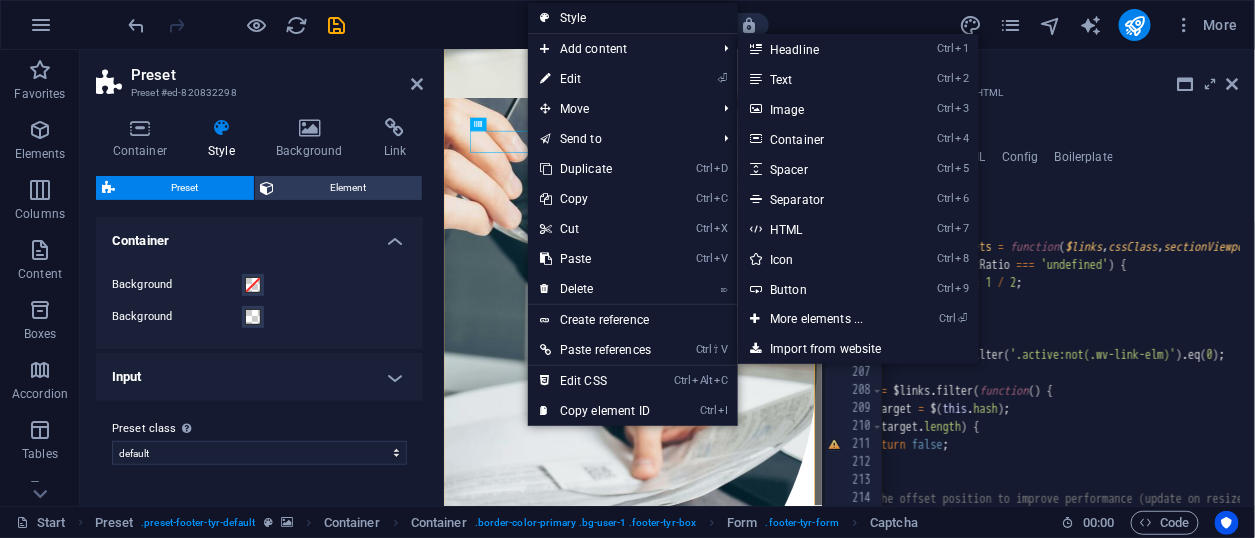 click on "Style" at bounding box center (633, 18) 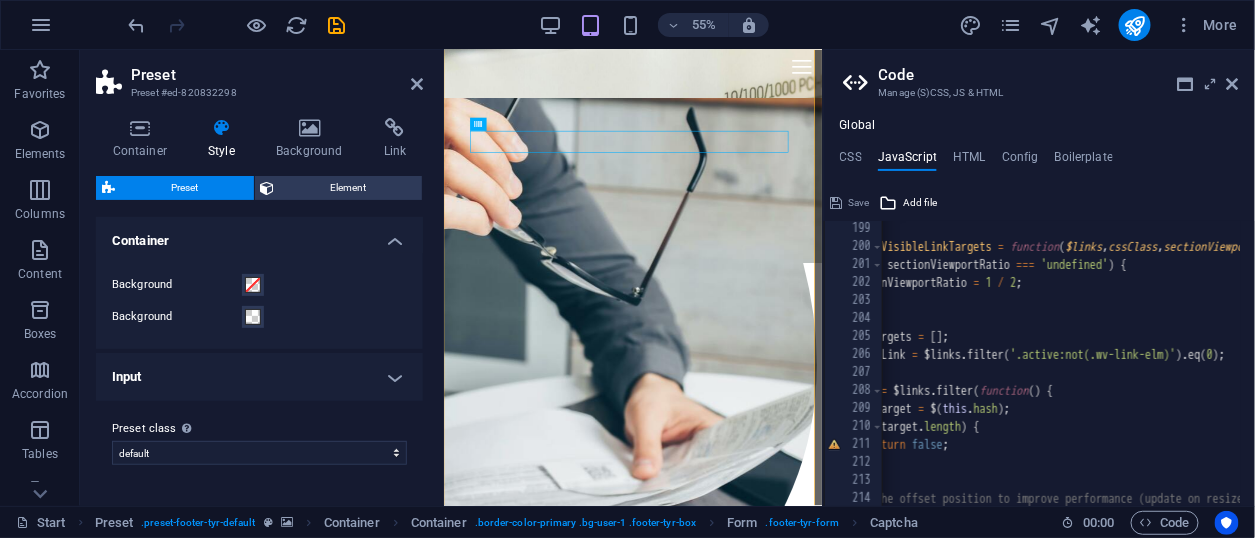 click on "Input" at bounding box center (259, 377) 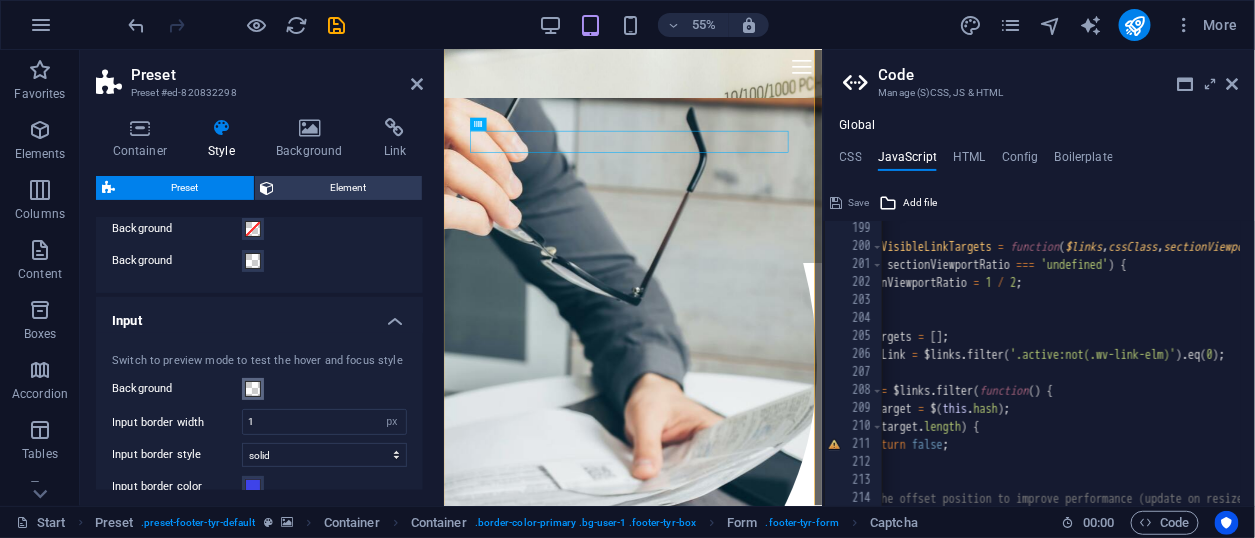 scroll, scrollTop: 0, scrollLeft: 0, axis: both 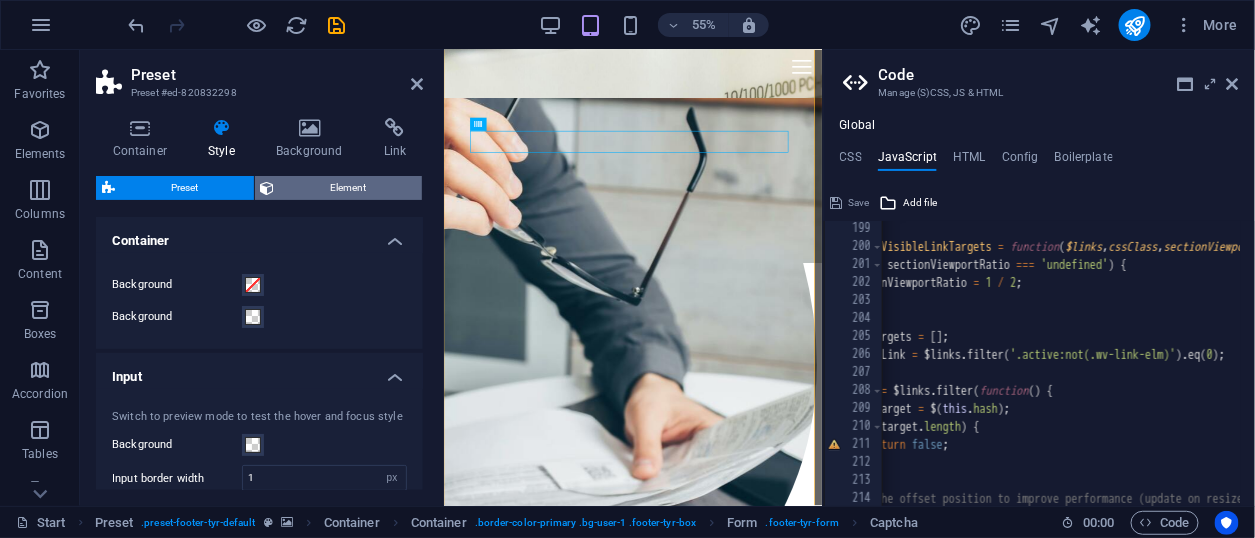 click on "Element" at bounding box center (349, 188) 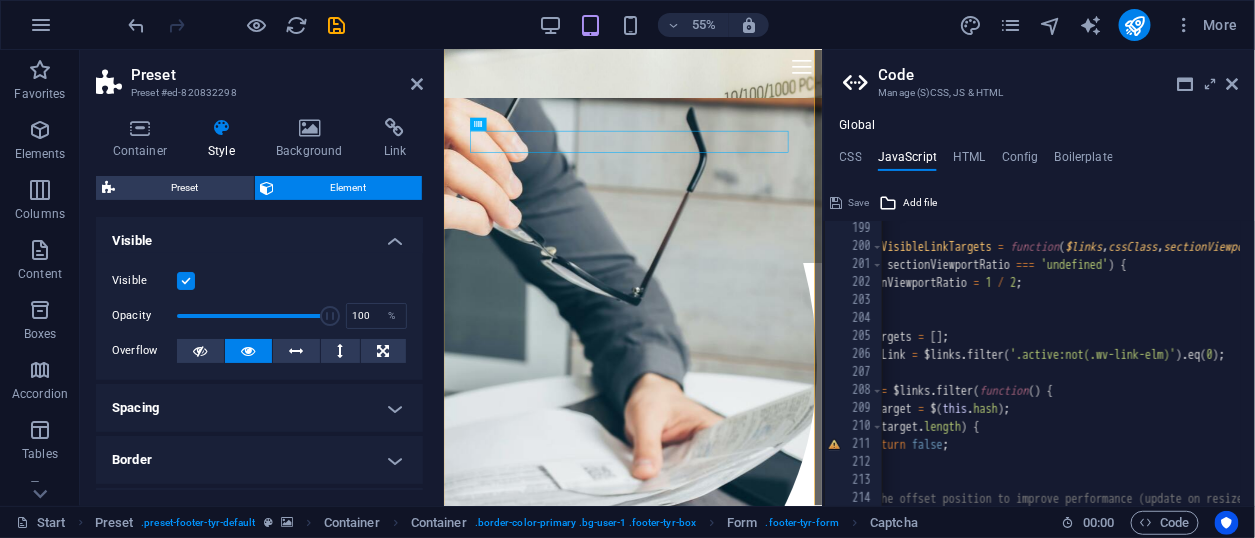 click on "Visible" at bounding box center [259, 235] 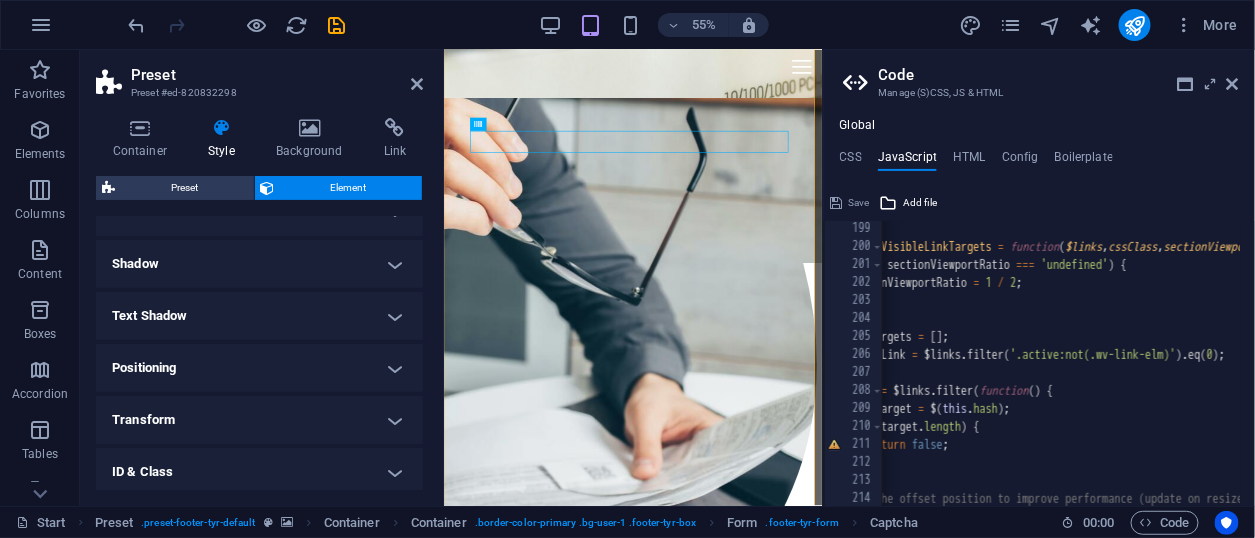 scroll, scrollTop: 245, scrollLeft: 0, axis: vertical 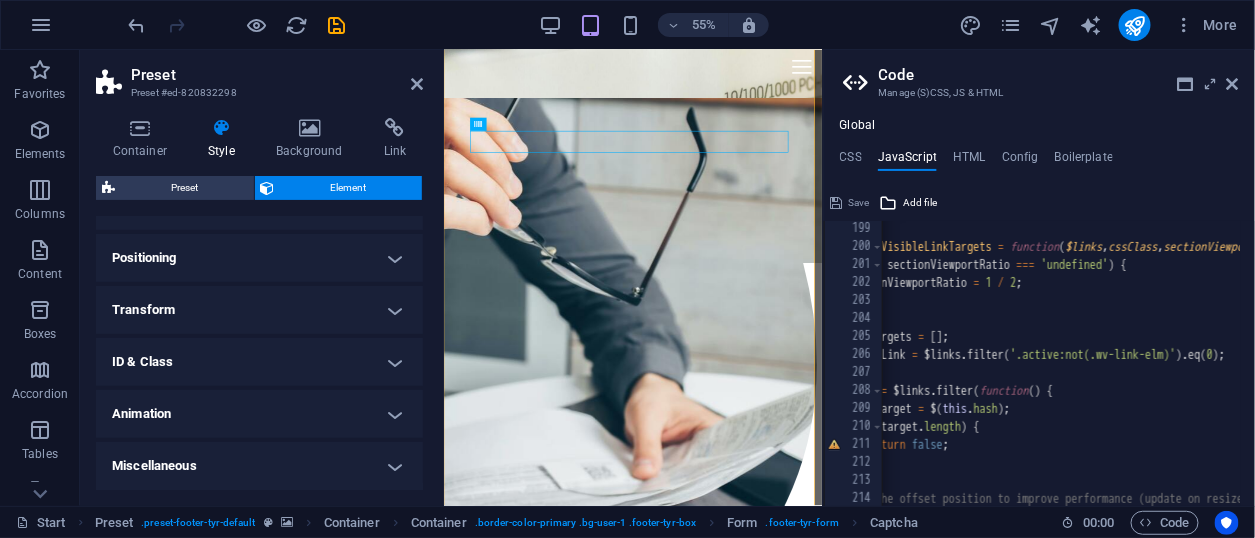 click on "ID & Class" at bounding box center [259, 362] 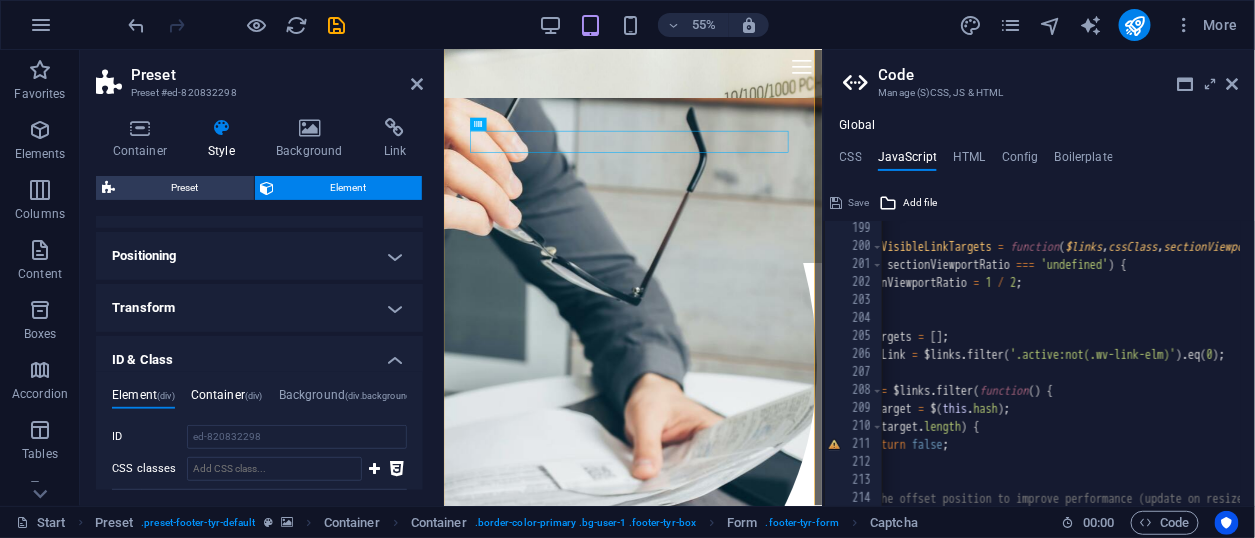 click on "(div)" at bounding box center [254, 396] 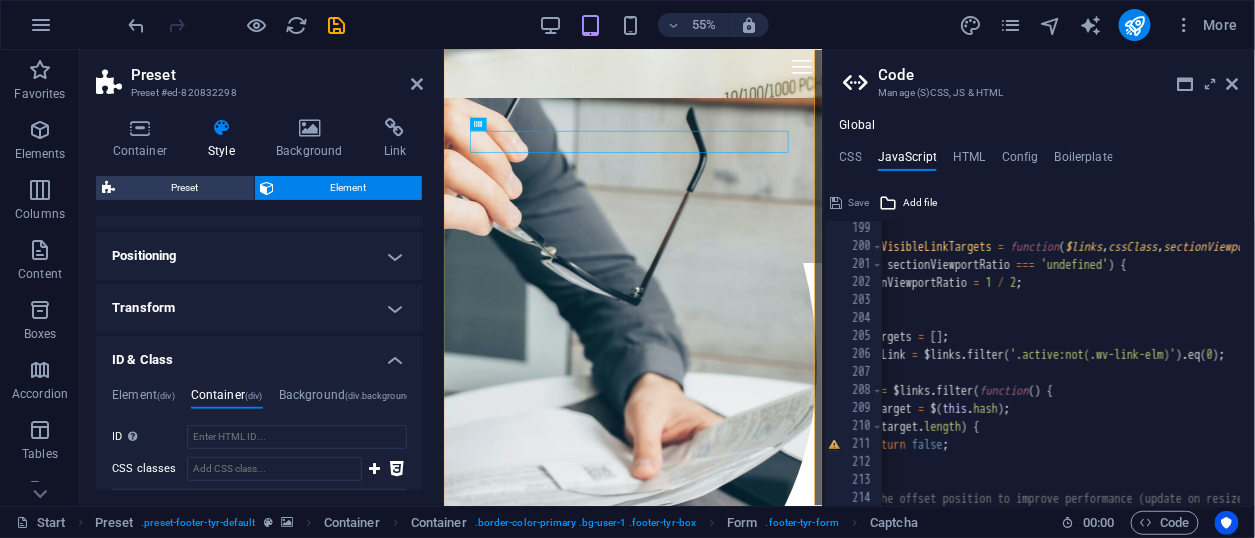 scroll, scrollTop: 379, scrollLeft: 0, axis: vertical 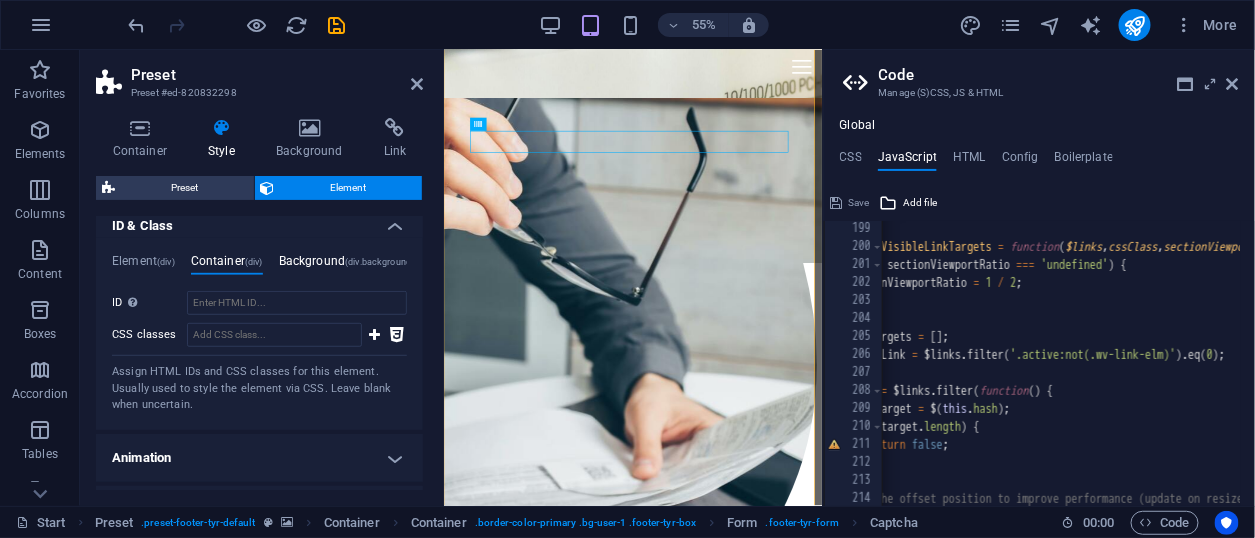 click on "Background  (div.background)" at bounding box center [347, 265] 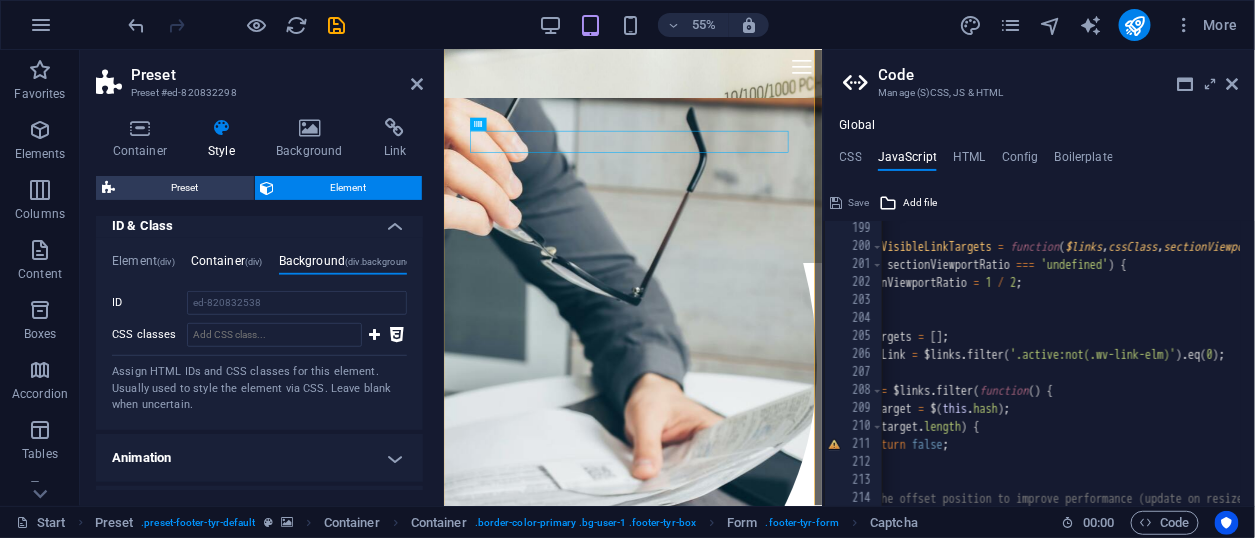 drag, startPoint x: 301, startPoint y: 271, endPoint x: 241, endPoint y: 274, distance: 60.074955 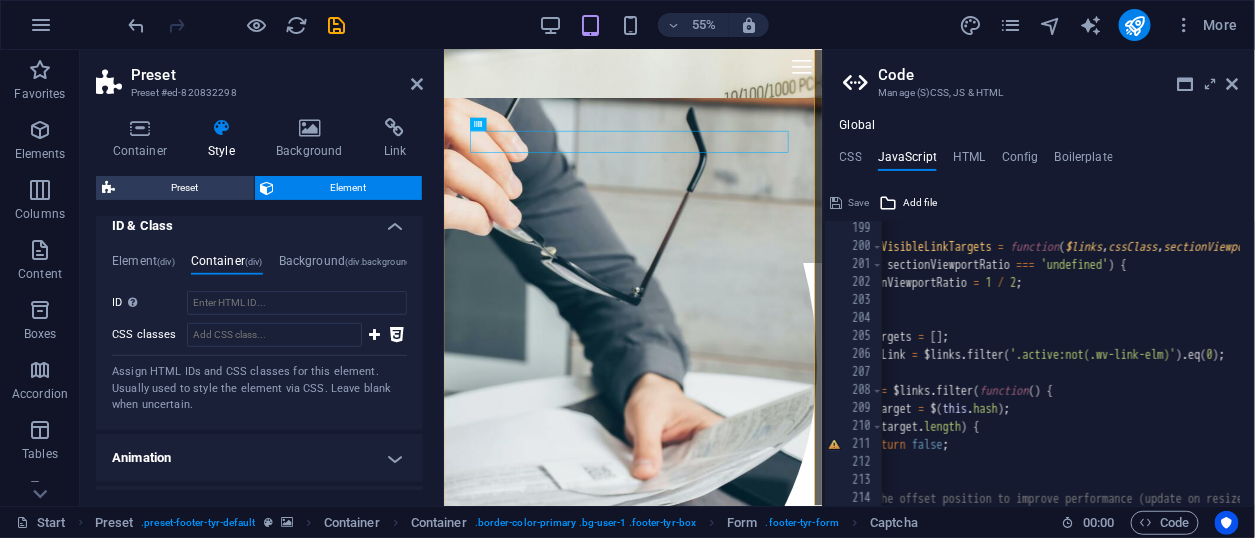 click on "Container Style Background Link Size Height Default px rem % vh vw Min. height None px rem % vh vw Width Default px rem % em vh vw Min. width None px rem % vh vw Content width Default Custom width Width 100 Default px rem % em vh vw Min. width 100 None px rem % vh vw Default padding Custom spacing Default content width and padding can be changed under Design. Edit design Layout (Flexbox) Alignment Determines the flex direction. Default Main axis Determine how elements should behave along the main axis inside this container (justify content). Default Side axis Control the vertical direction of the element inside of the container (align items). Default Wrap Default On Off Fill Controls the distances and direction of elements on the y-axis across several lines (align content). Default Accessibility ARIA helps assistive technologies (like screen readers) to understand the role, state, and behavior of web elements Role The ARIA role defines the purpose of an element.  None Alert Article Banner Fan" at bounding box center [259, 304] 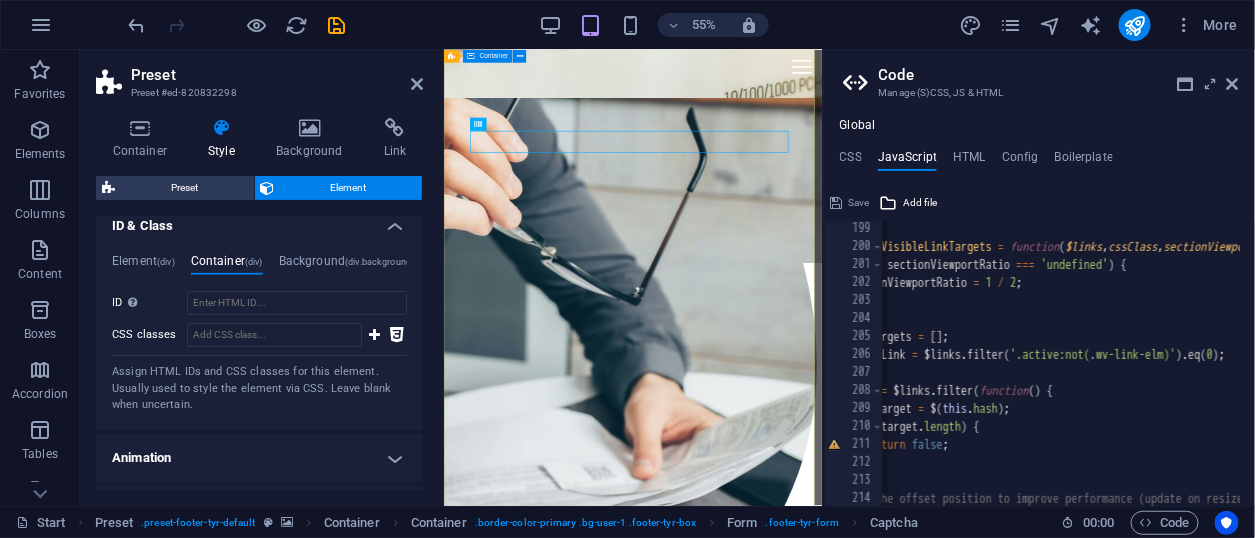drag, startPoint x: 886, startPoint y: 316, endPoint x: 454, endPoint y: 444, distance: 450.5641 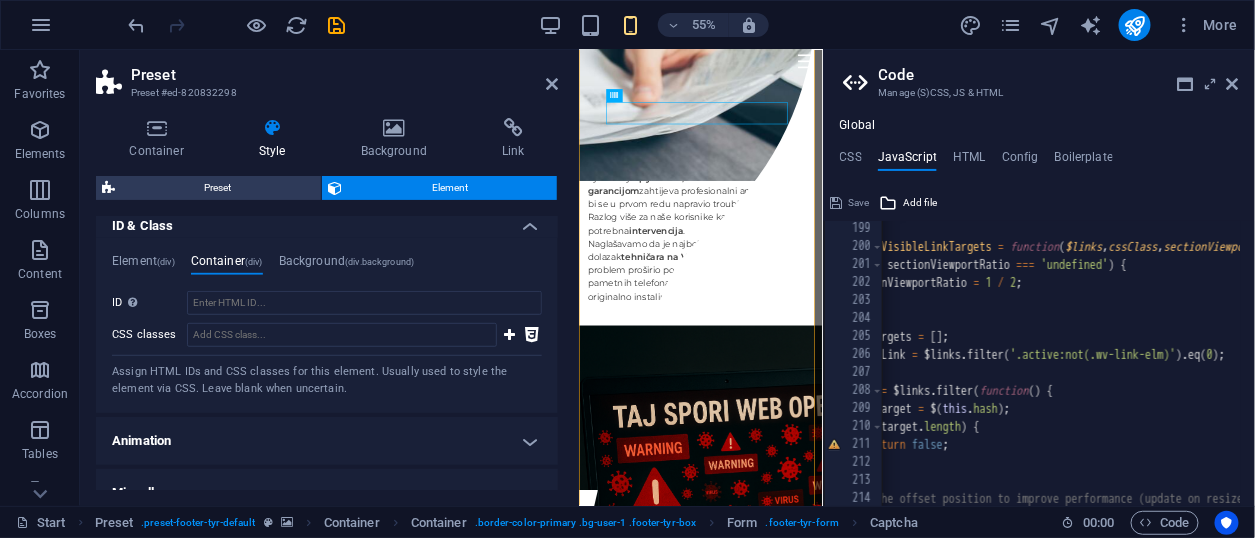 scroll, scrollTop: 7798, scrollLeft: 0, axis: vertical 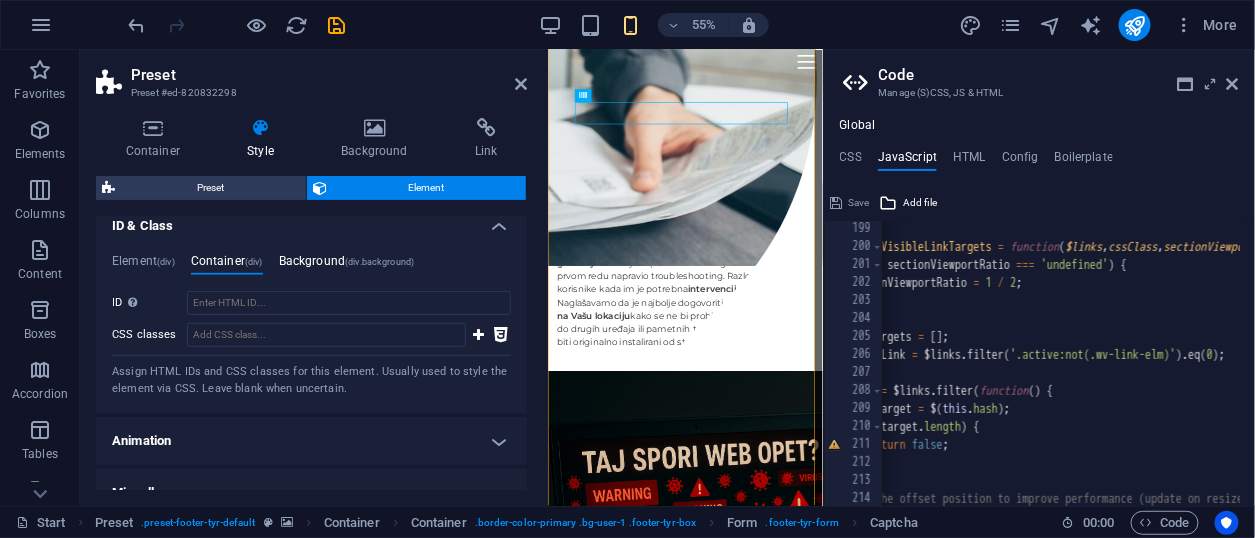 drag, startPoint x: 442, startPoint y: 262, endPoint x: 465, endPoint y: 260, distance: 23.086792 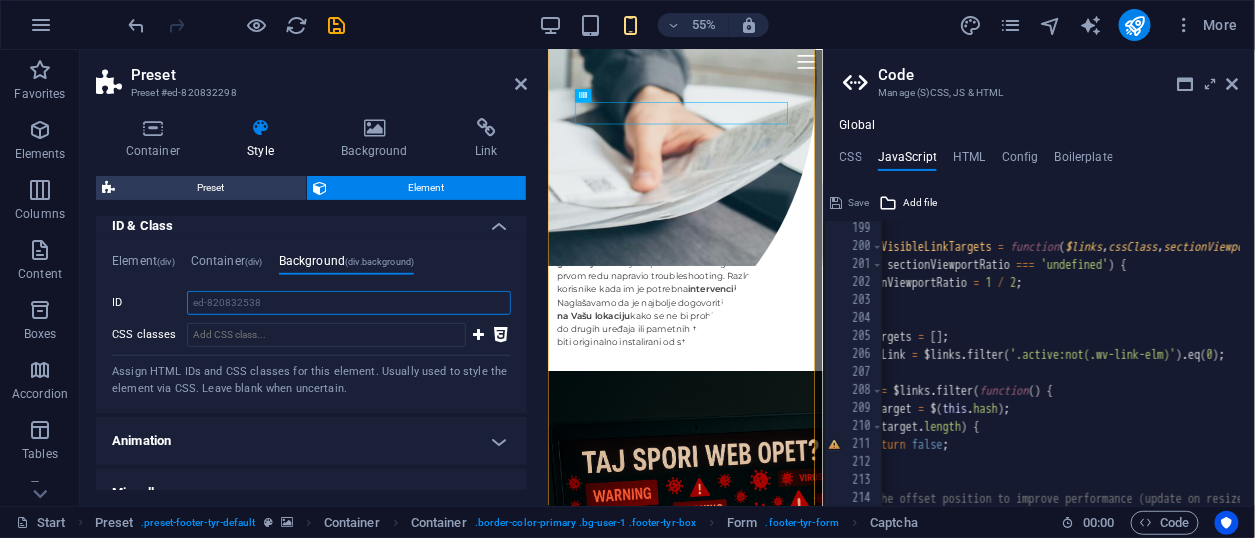 click on "ed-820832538" at bounding box center (349, 303) 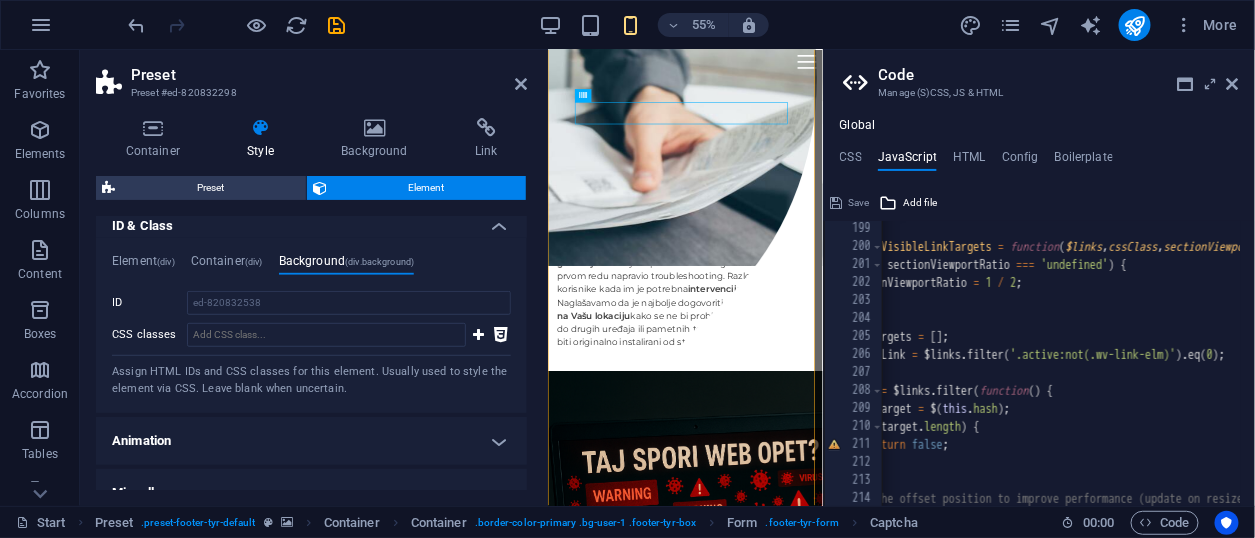 click on "ID" at bounding box center (149, 303) 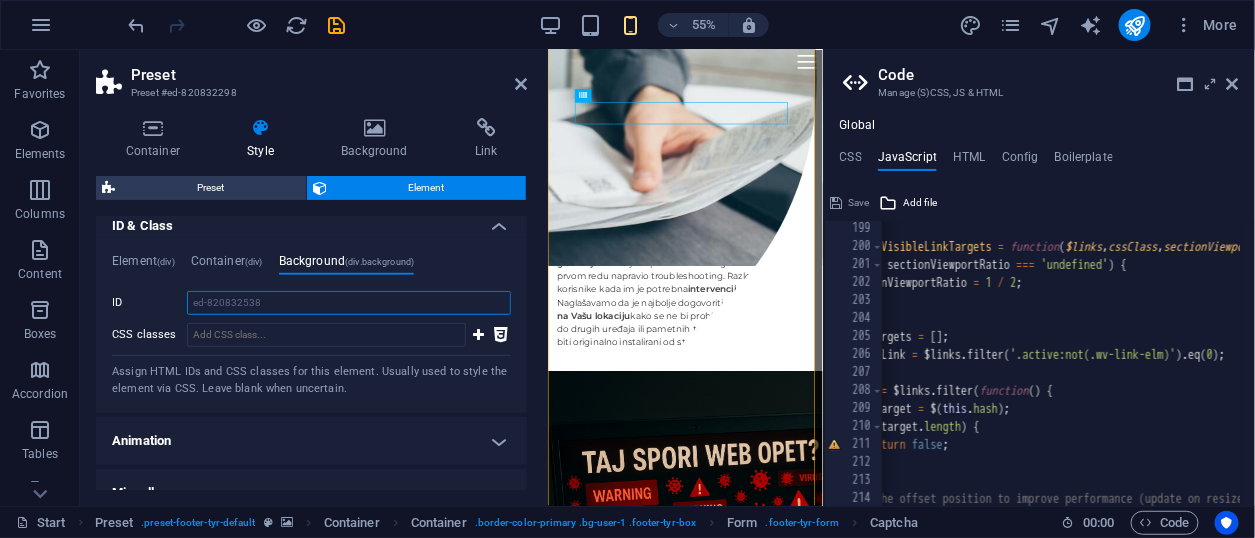 click on "ed-820832538" at bounding box center [349, 303] 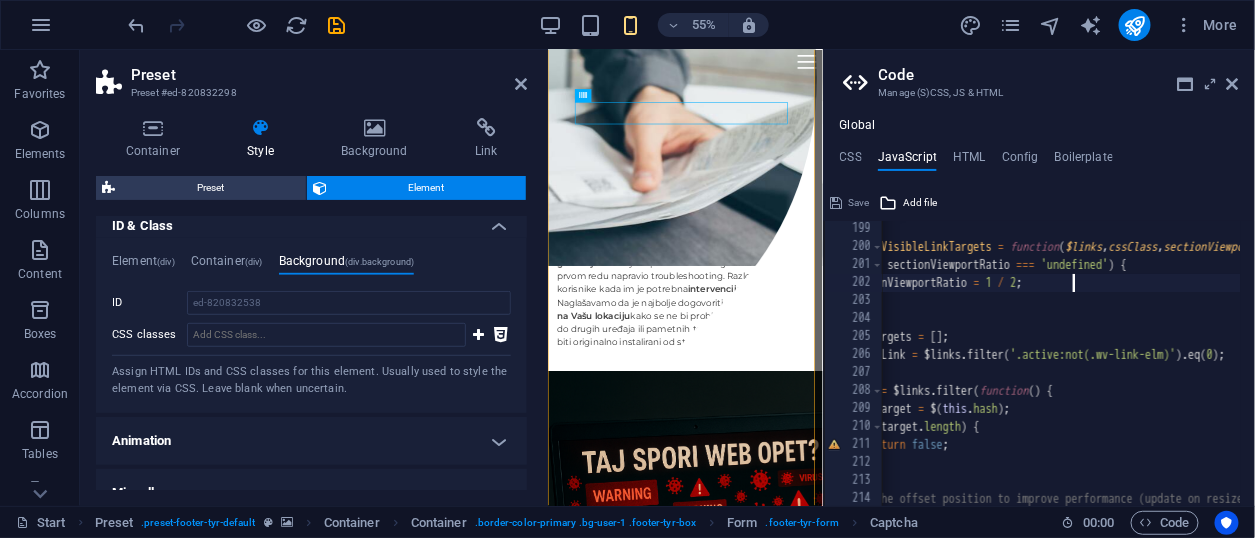 click on "* @param {function} callback to call when elmement's height changed 191 192 193 194 195 196 197 198 199 200 201 202 203 204 205      } ;      /**       * Adds a class to links whose target is currently inside the viewport       *        *  @param  {jQuery} $links Link(s) to be observed       *  @param  {string} cssClass CSS Class to be applied       *  @param  {float} sectionViewportRatio Ratio by which the target should be within the viewport       */      var   addClassOnVisibleLinkTargets   =   function ( $links ,  cssClass ,  sectionViewportRatio )   {           if   ( typeof   sectionViewportRatio   ===   'undefined' )   {                sectionViewportRatio   =   1   /   2 ;           } webcard ​ ​ All Replace All + 0 of 0 .* Aa \b S     XXXXXXXXXXXXXXXXXXXXXXXXXXXXXXXXXXXXXXXXXXXXXXXXXXXXXXXXXXXXXXXXXXXXXXXXXXXXXXXXXXXXXXXXXXXXXXXXXXXXXXXXXXXXXXXXXXXXXXXXXXXXXXXXXXXXXXXXXXXXXXXXXXXXXXXXXXXXXXXXXXXXXXXXXXXXXXXXXXXXXXXXXXXXXXXXXXXXXXXXXXXXXXXXXXXXXXXXXXXXXXXXXXXXXXXXXXXXXXXXXXXXXXXXXXXXXXXX" at bounding box center [2700, 370] 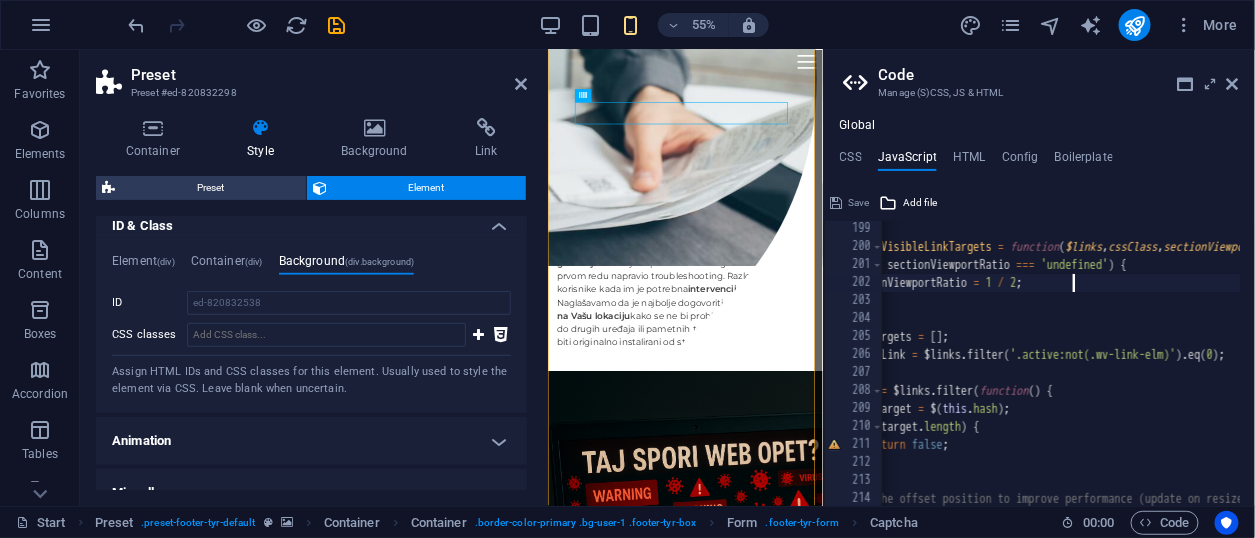 scroll, scrollTop: 0, scrollLeft: 146, axis: horizontal 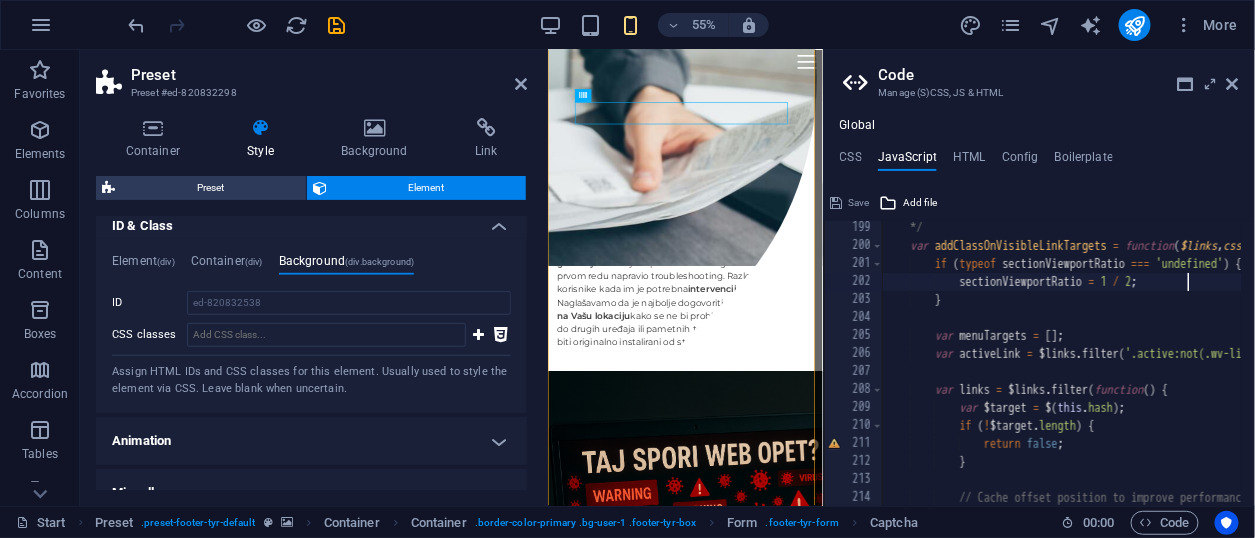 click on "* @param {function} callback to call when elmement's height changed 191 192 193 194 195 196 197 198 199 200 201 202 203 204 205      } ;      /**       * Adds a class to links whose target is currently inside the viewport       *        *  @param  {jQuery} $links Link(s) to be observed       *  @param  {string} cssClass CSS Class to be applied       *  @param  {float} sectionViewportRatio Ratio by which the target should be within the viewport       */      var   addClassOnVisibleLinkTargets   =   function ( $links ,  cssClass ,  sectionViewportRatio )   {           if   ( typeof   sectionViewportRatio   ===   'undefined' )   {                sectionViewportRatio   =   1   /   2 ;           } webcard ​ ​ All Replace All + 0 of 0 .* Aa \b S     XXXXXXXXXXXXXXXXXXXXXXXXXXXXXXXXXXXXXXXXXXXXXXXXXXXXXXXXXXXXXXXXXXXXXXXXXXXXXXXXXXXXXXXXXXXXXXXXXXXXXXXXXXXXXXXXXXXXXXXXXXXXXXXXXXXXXXXXXXXXXXXXXXXXXXXXXXXXXXXXXXXXXXXXXXXXXXXXXXXXXXXXXXXXXXXXXXXXXXXXXXXXXXXXXXXXXXXXXXXXXXXXXXXXXXXXXXXXXXXXXXXXXXXXXXXXXXXX" at bounding box center [2815, 369] 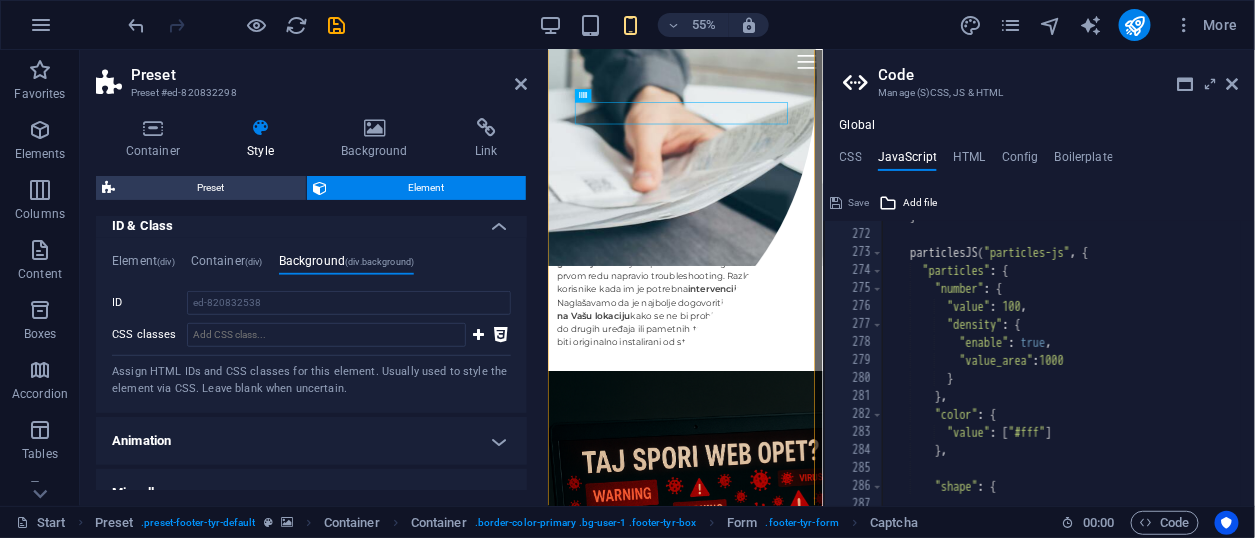 scroll, scrollTop: 5094, scrollLeft: 0, axis: vertical 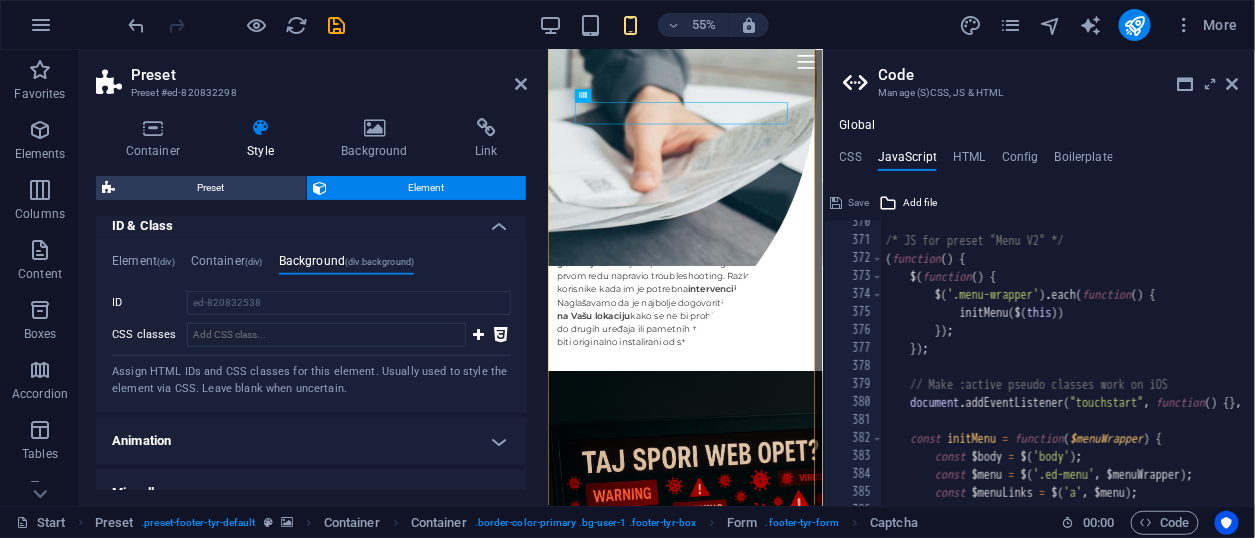 click on "Element  (div) Container  (div) Background  (div.background)" at bounding box center (311, 265) 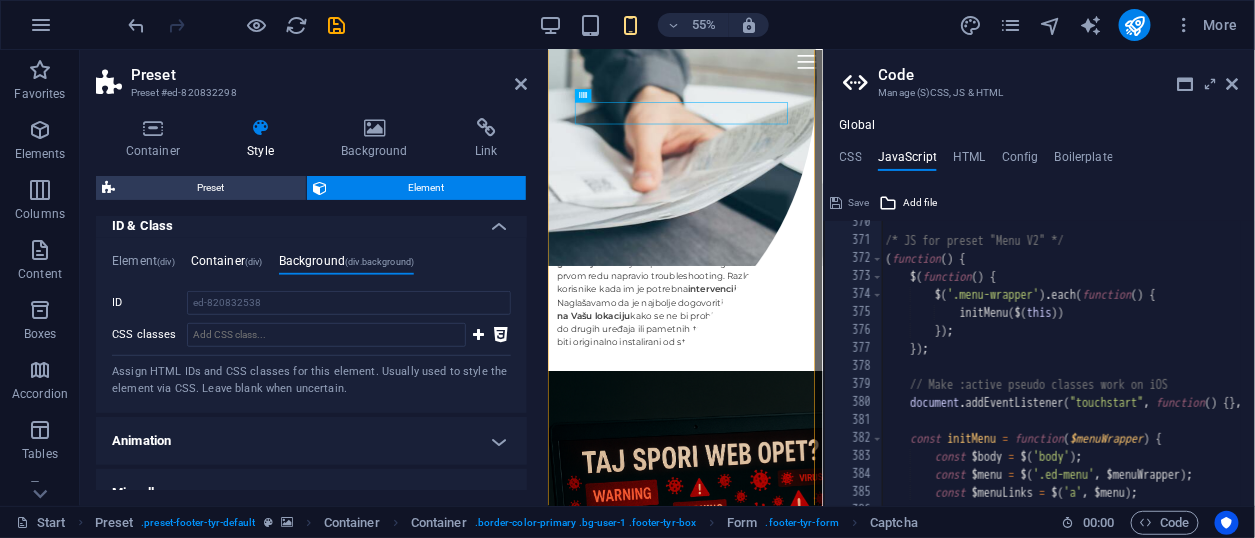 click on "Container  (div)" at bounding box center (227, 265) 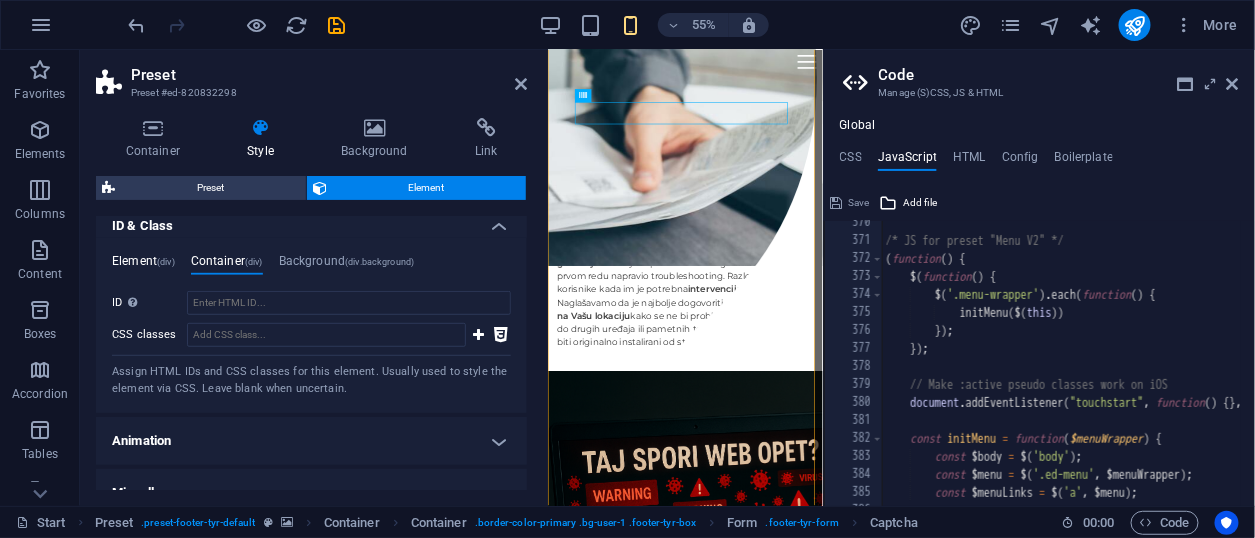 click on "Element  (div)" at bounding box center [143, 265] 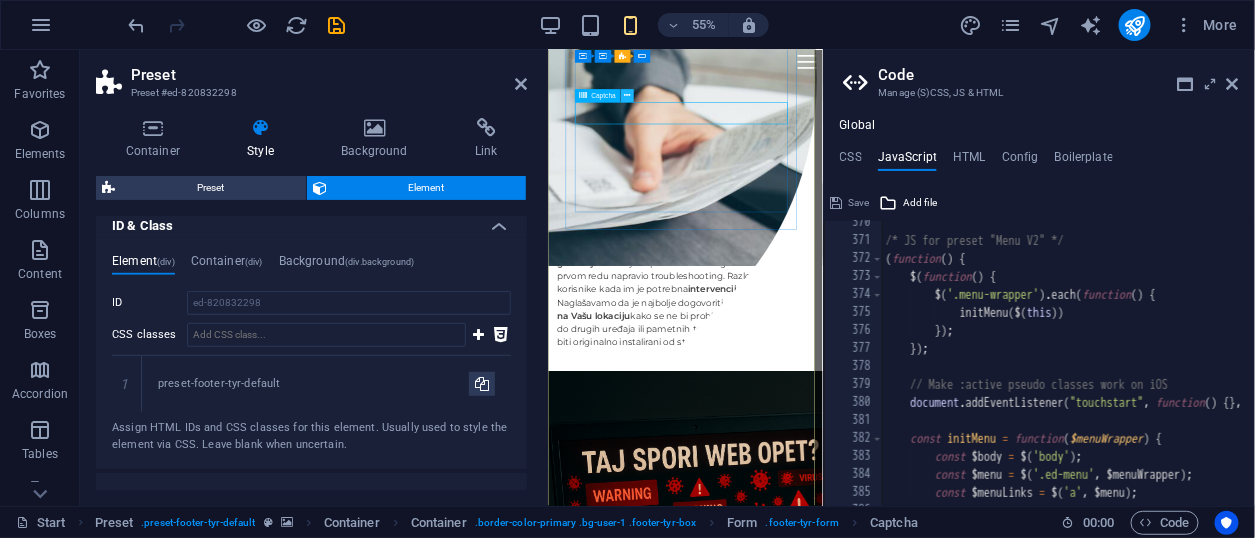 click at bounding box center (628, 96) 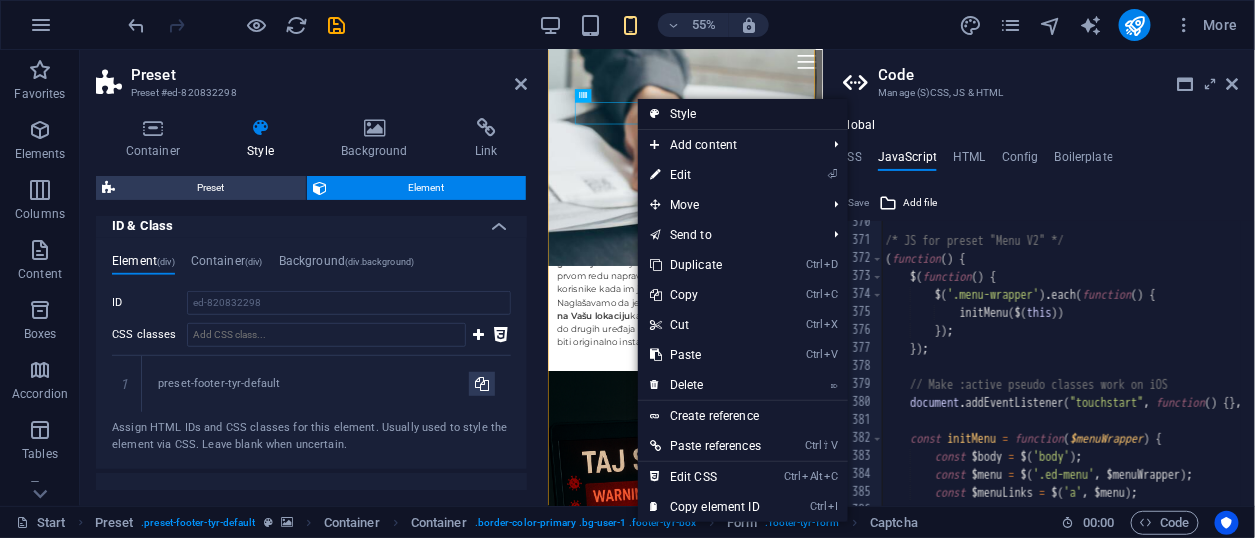click on "Style" at bounding box center [743, 114] 